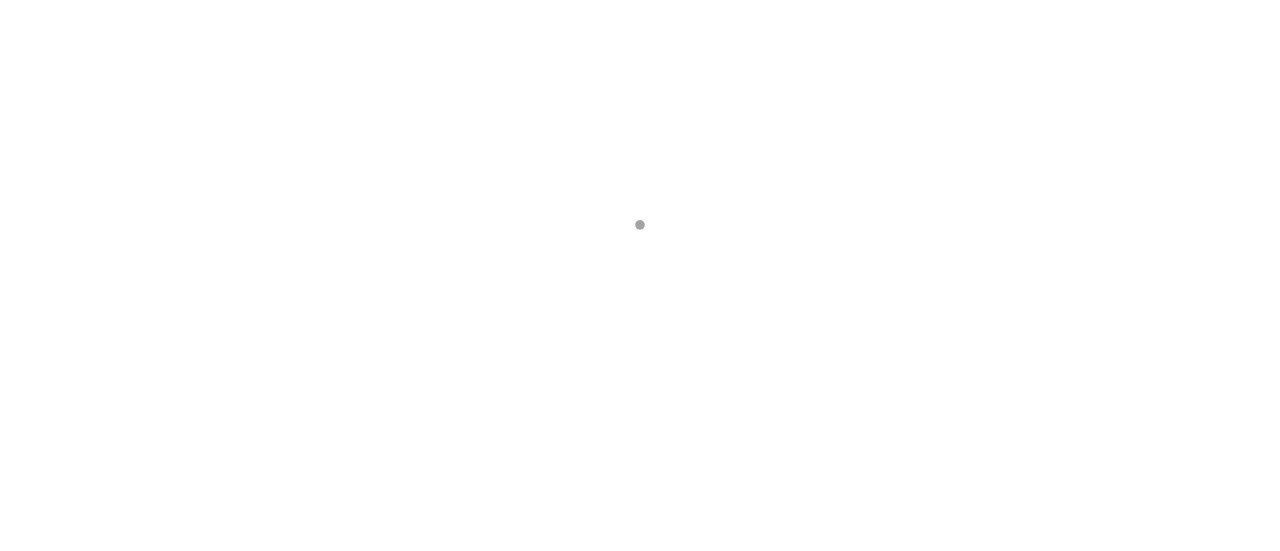scroll, scrollTop: 0, scrollLeft: 0, axis: both 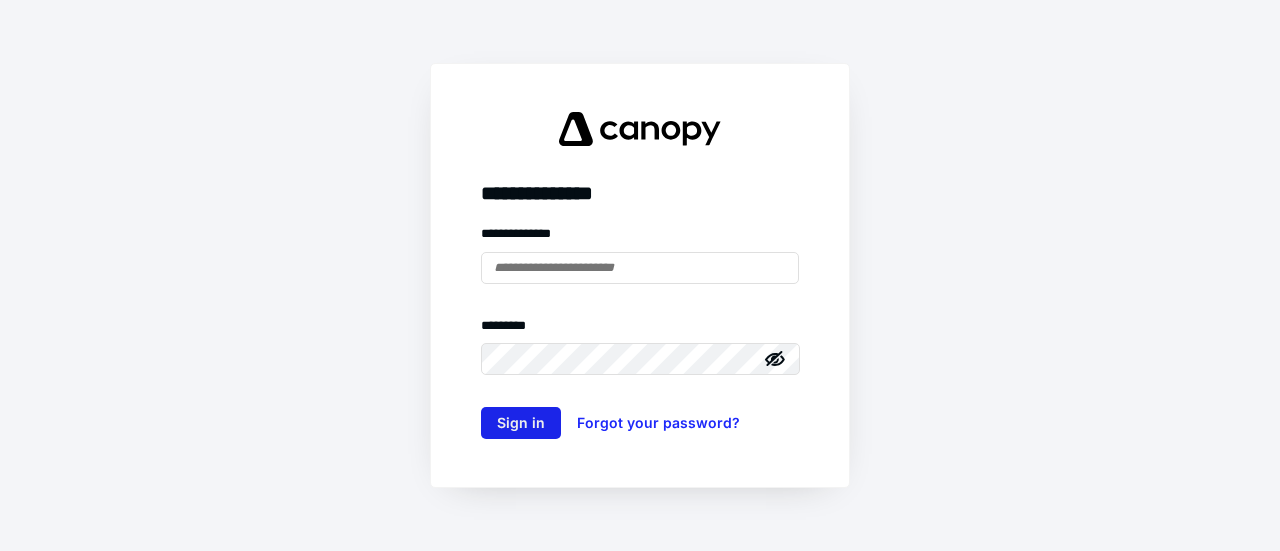 type on "**********" 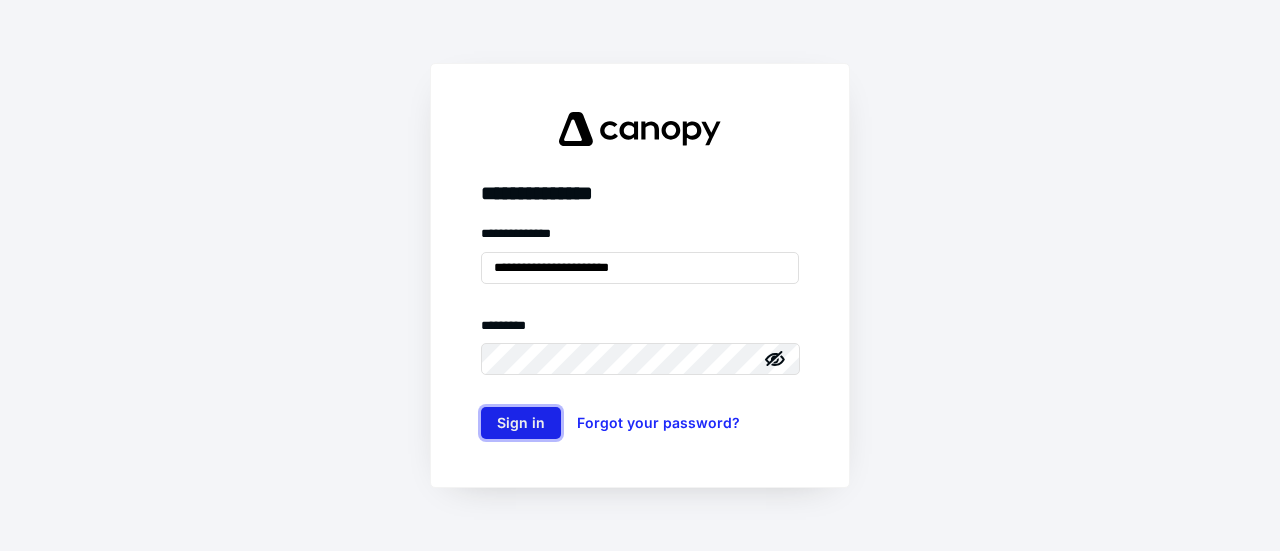 click on "Sign in" at bounding box center [521, 423] 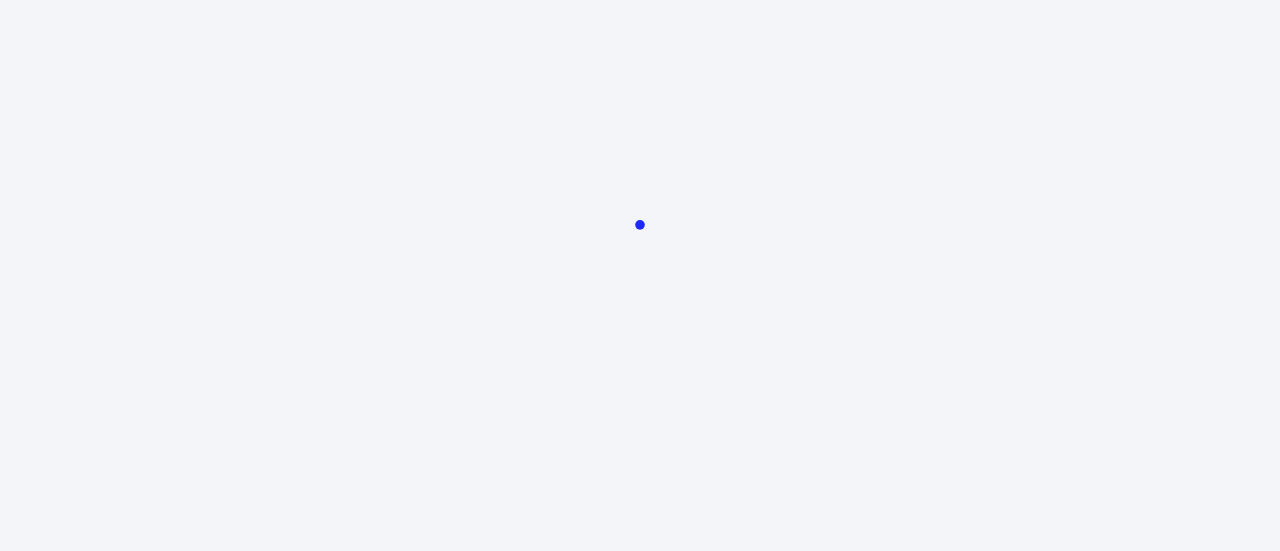scroll, scrollTop: 0, scrollLeft: 0, axis: both 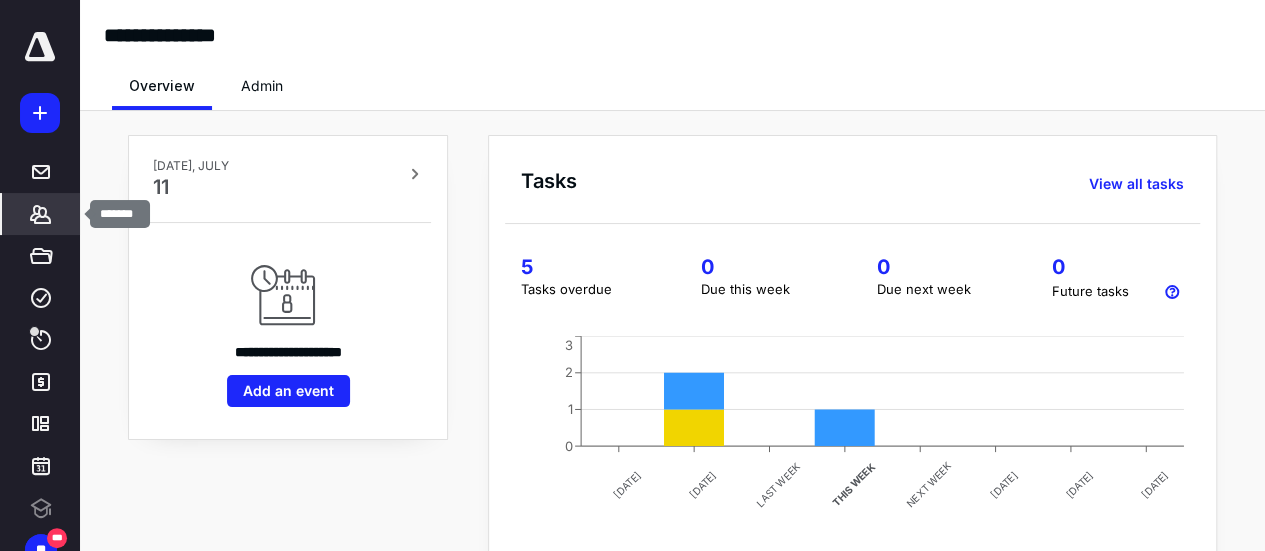 click 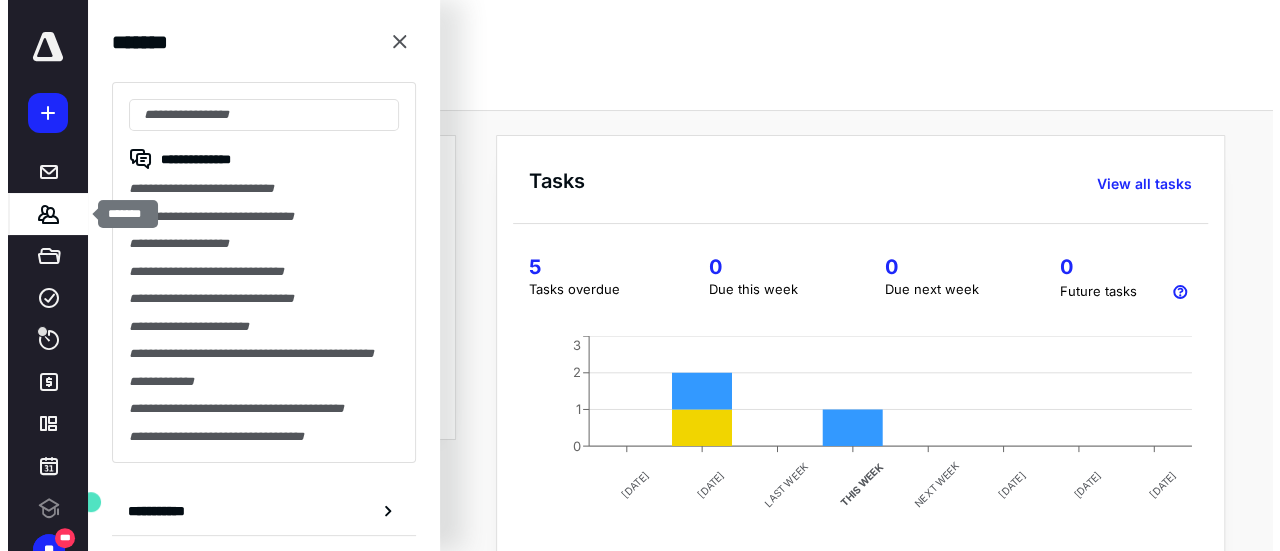 scroll, scrollTop: 0, scrollLeft: 0, axis: both 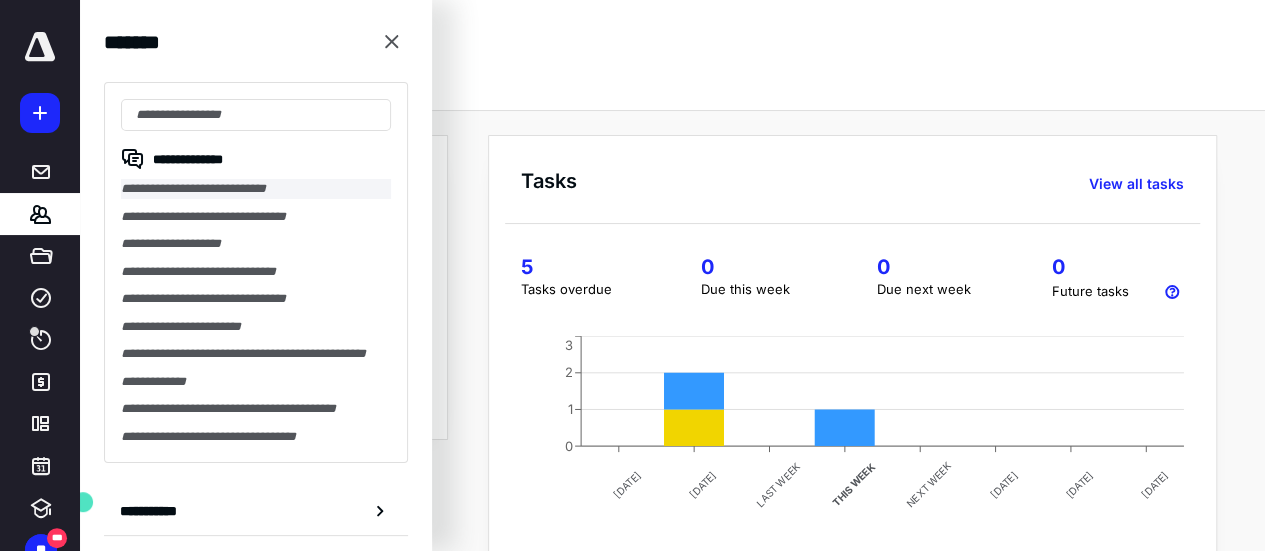 click on "**********" at bounding box center [256, 189] 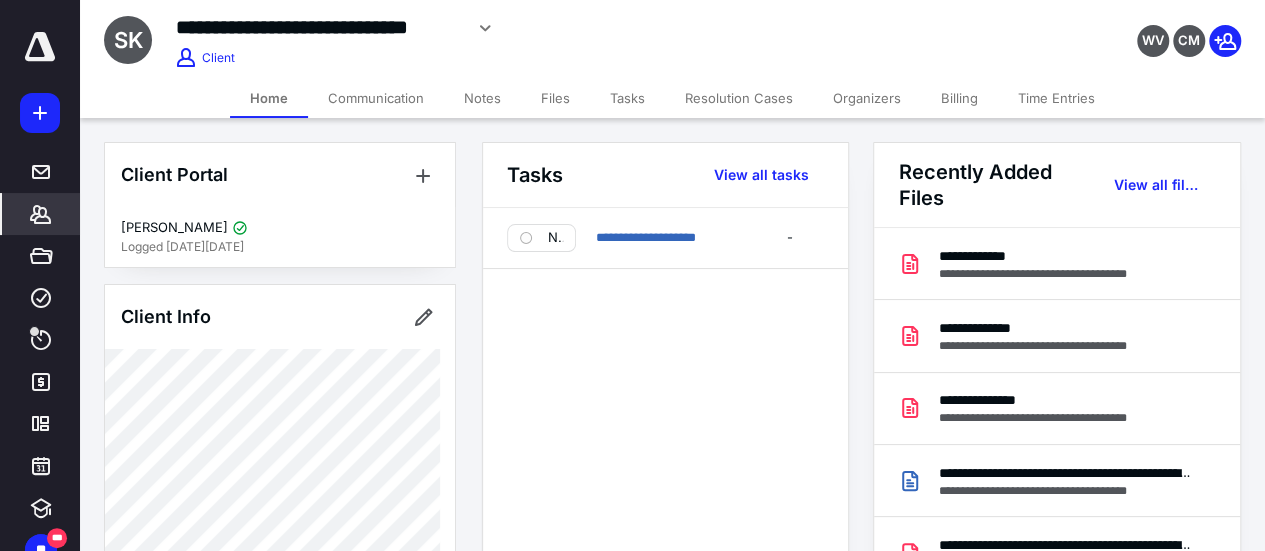 click on "Files" at bounding box center [555, 98] 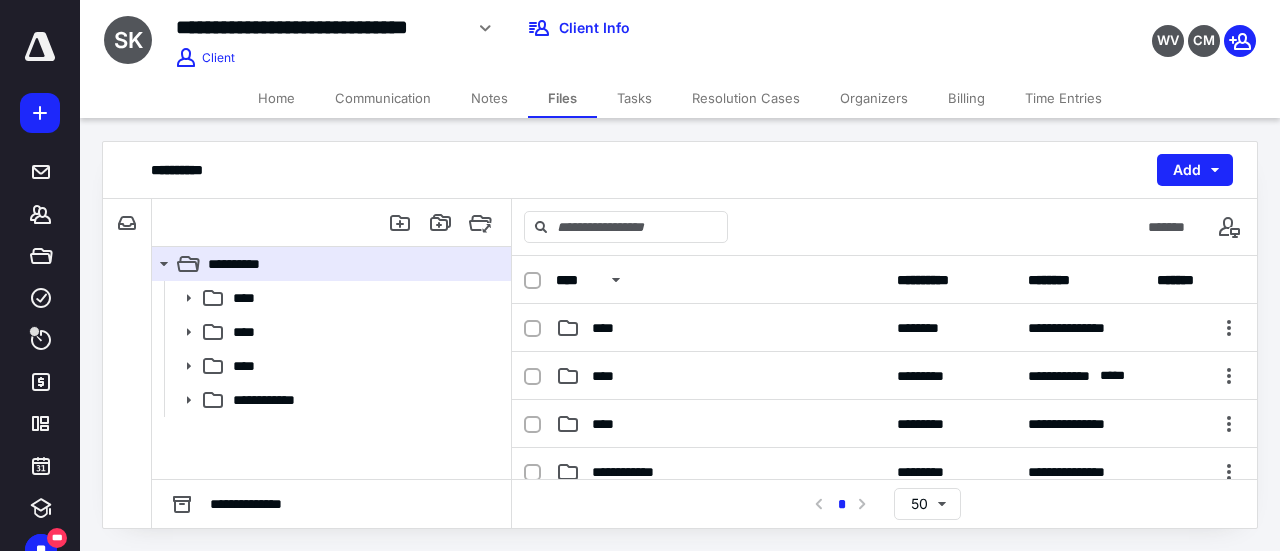click on "Home" at bounding box center (276, 98) 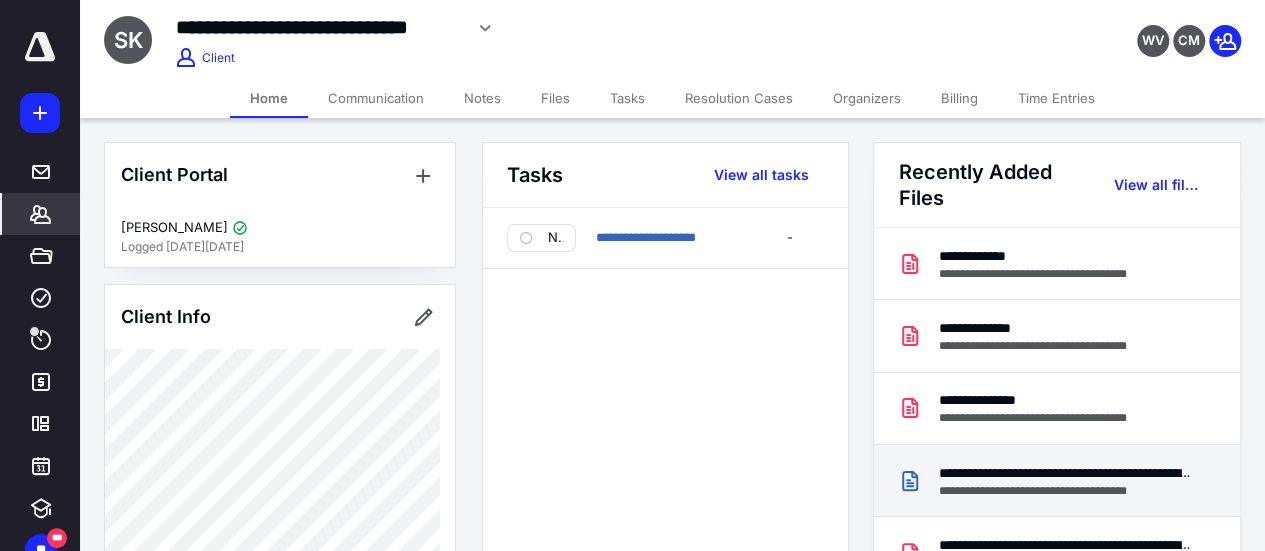 click on "**********" at bounding box center (1065, 473) 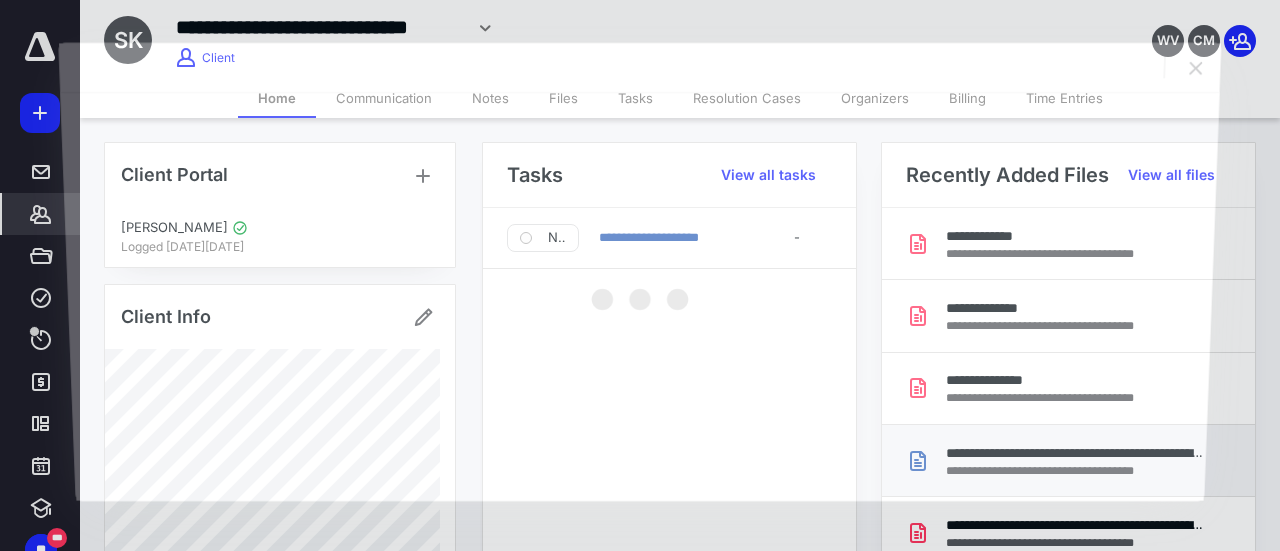 click at bounding box center (640, 296) 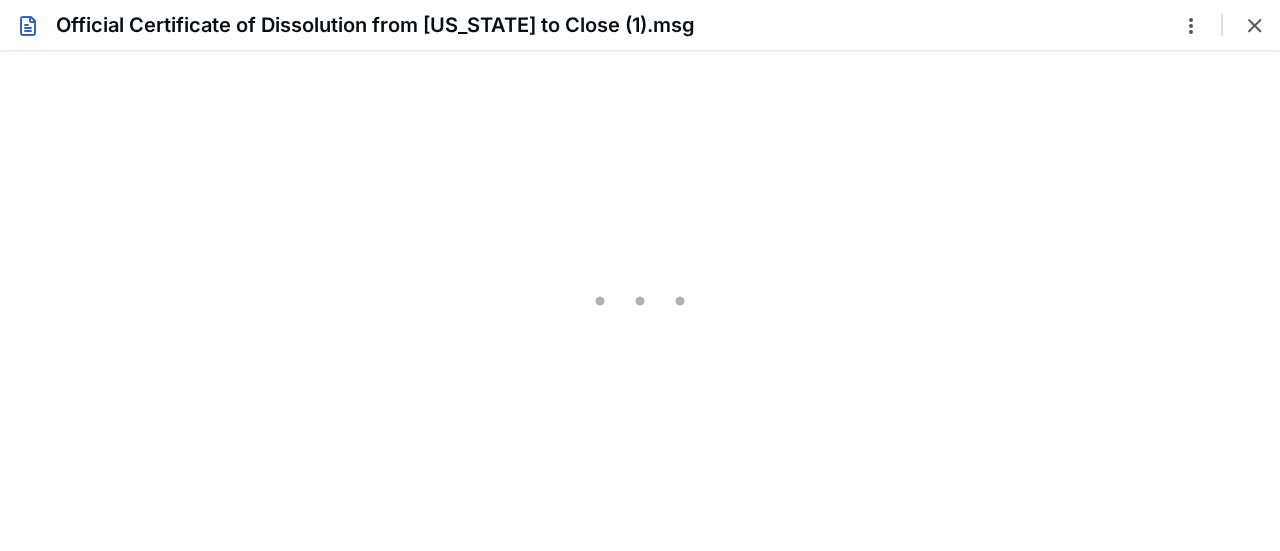 scroll, scrollTop: 0, scrollLeft: 0, axis: both 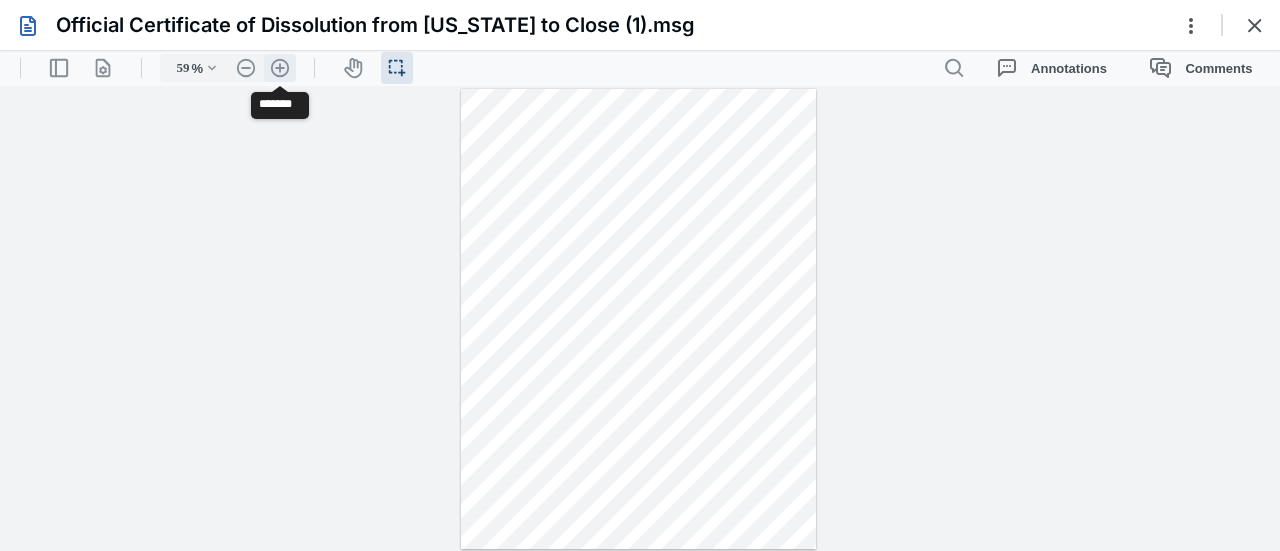 click on ".cls-1{fill:#abb0c4;} icon - header - zoom - in - line" at bounding box center [280, 68] 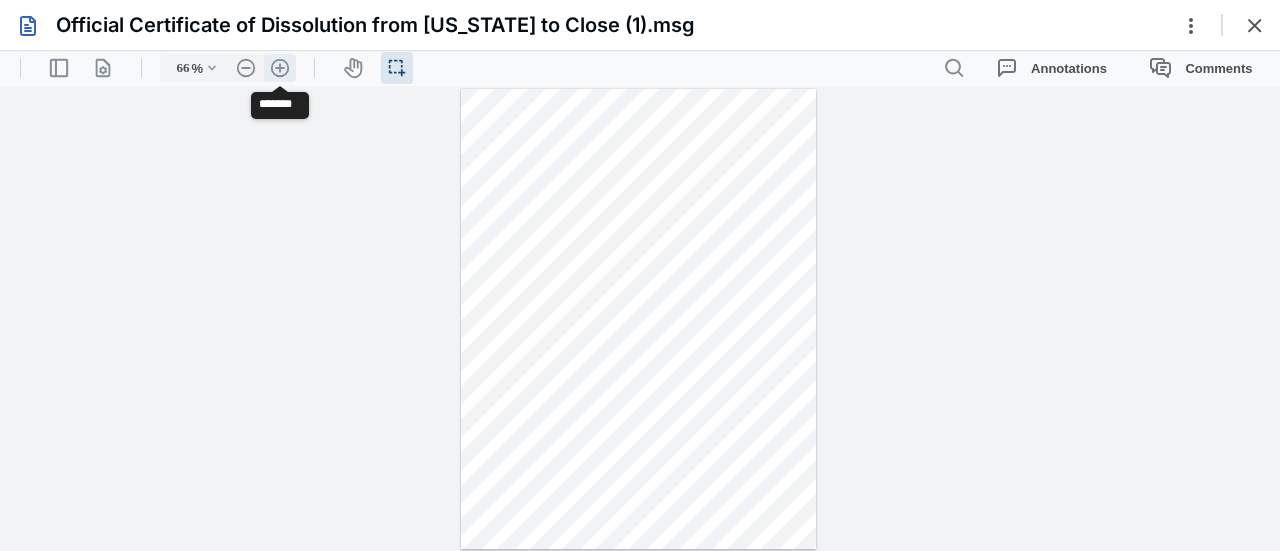click on ".cls-1{fill:#abb0c4;} icon - header - zoom - in - line" at bounding box center [280, 68] 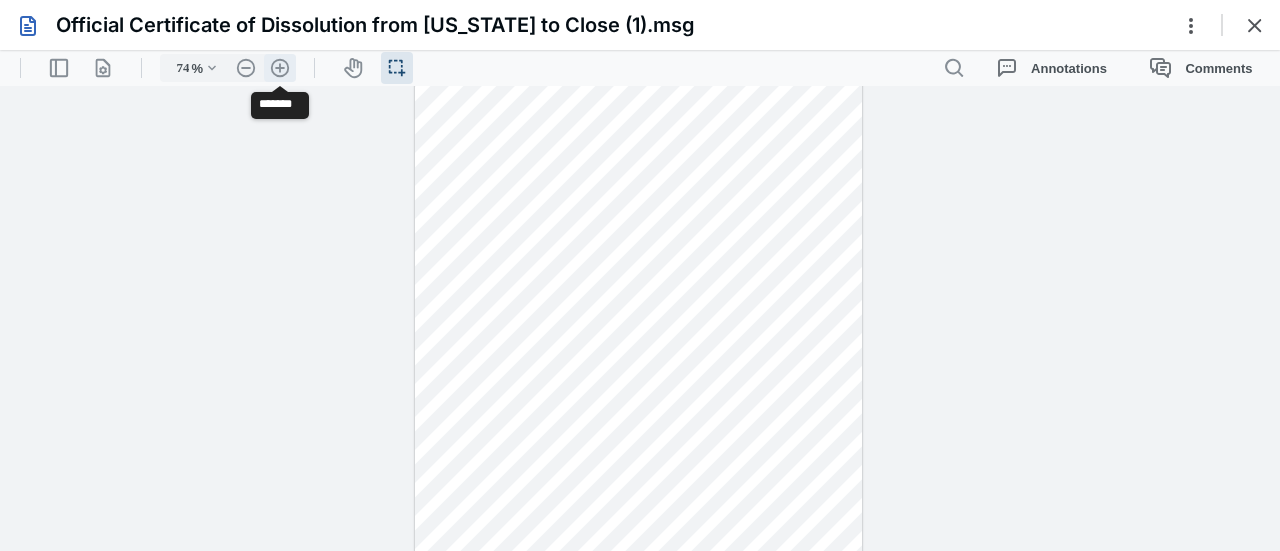 click on ".cls-1{fill:#abb0c4;} icon - header - zoom - in - line" at bounding box center (280, 68) 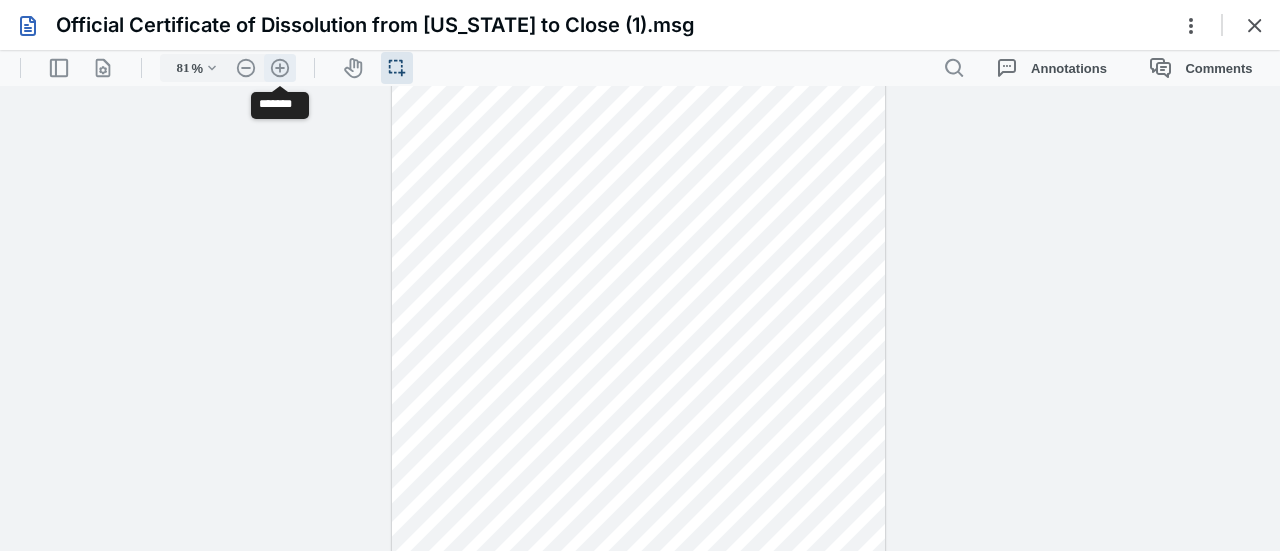 click on ".cls-1{fill:#abb0c4;} icon - header - zoom - in - line" at bounding box center [280, 68] 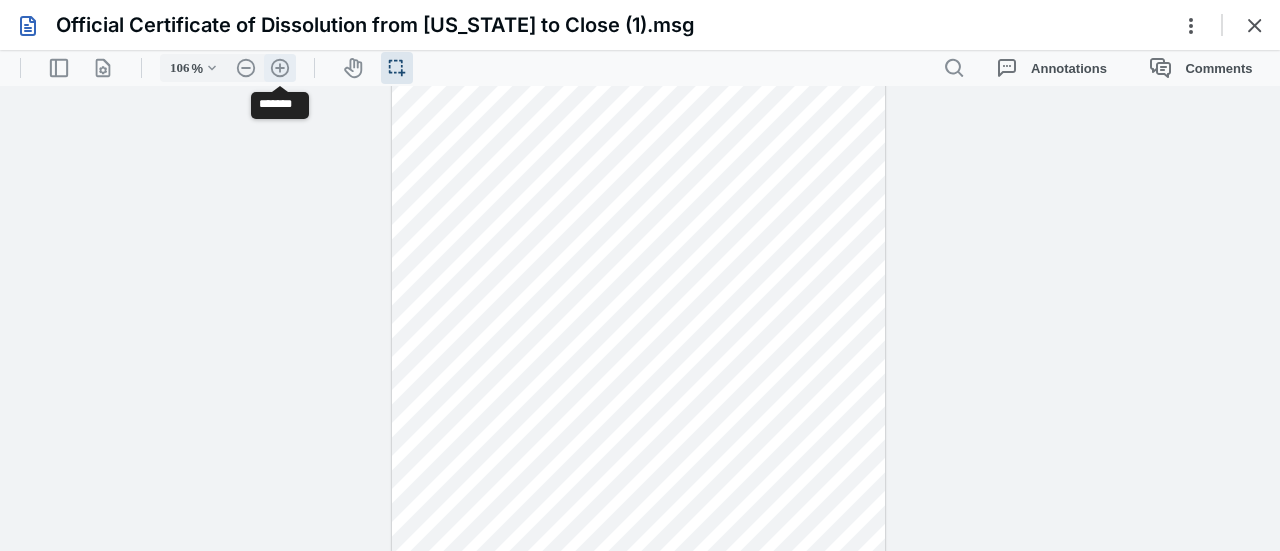 scroll, scrollTop: 173, scrollLeft: 0, axis: vertical 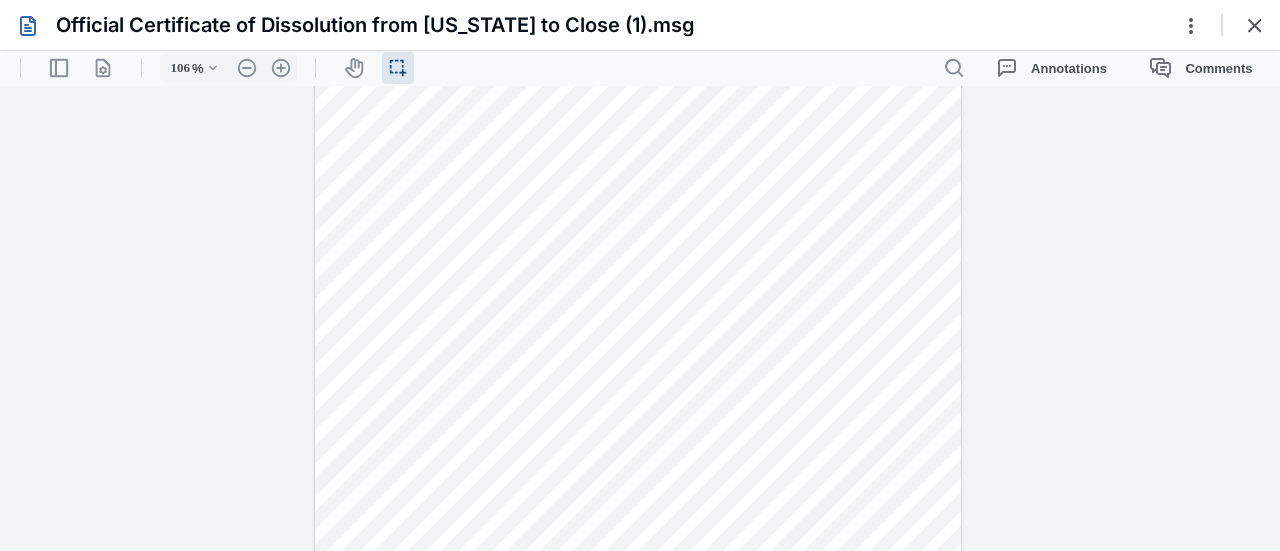 drag, startPoint x: 1279, startPoint y: 221, endPoint x: 1279, endPoint y: 89, distance: 132 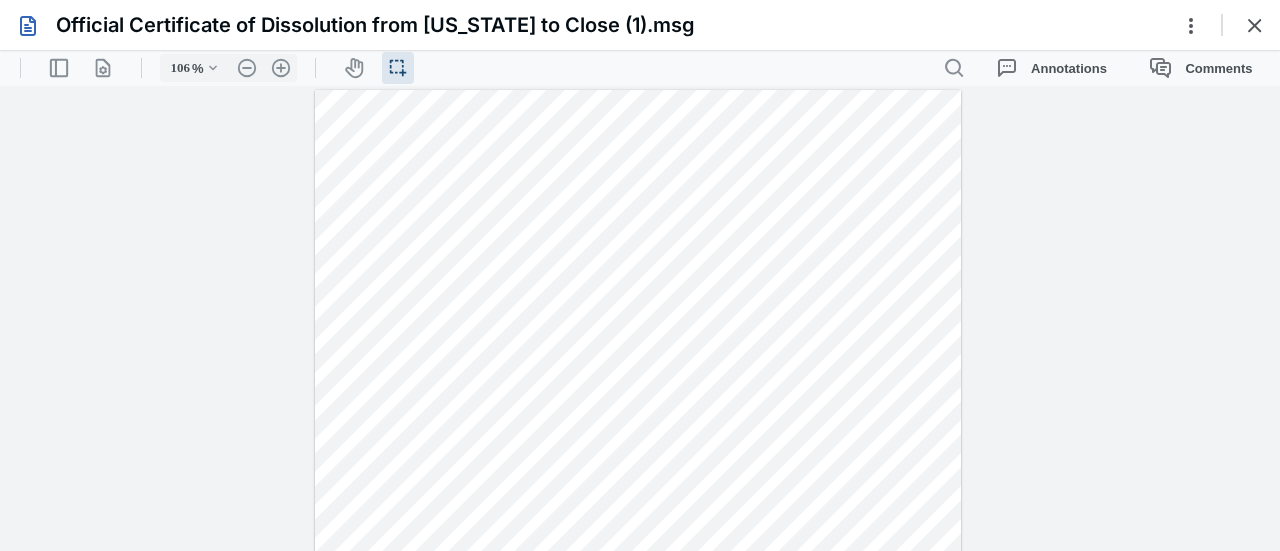 drag, startPoint x: 1279, startPoint y: 205, endPoint x: 1279, endPoint y: 300, distance: 95 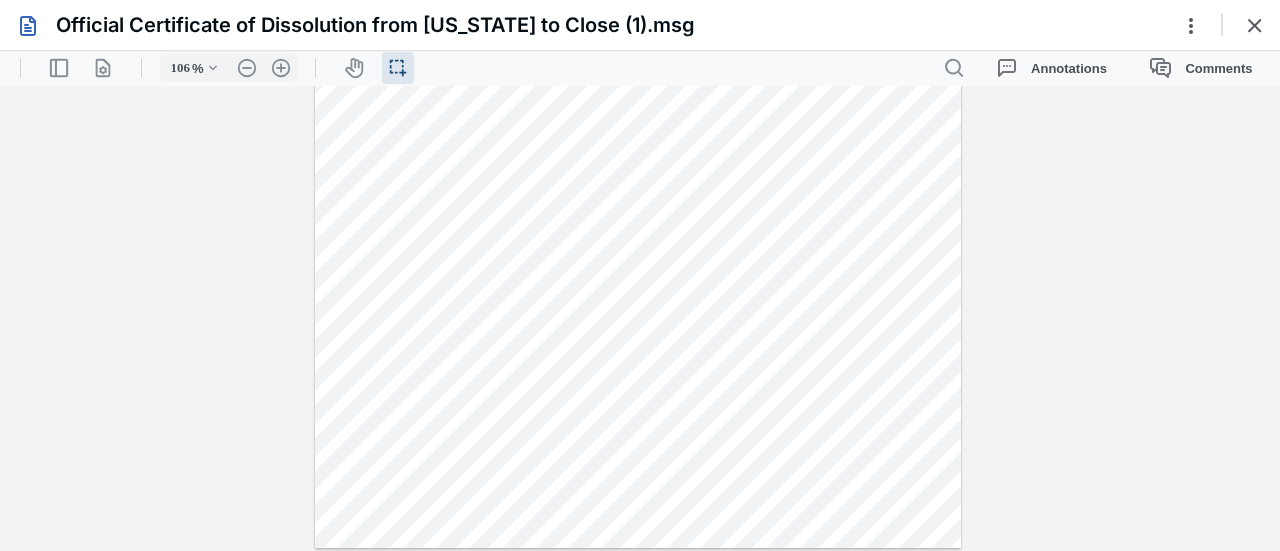 scroll, scrollTop: 0, scrollLeft: 0, axis: both 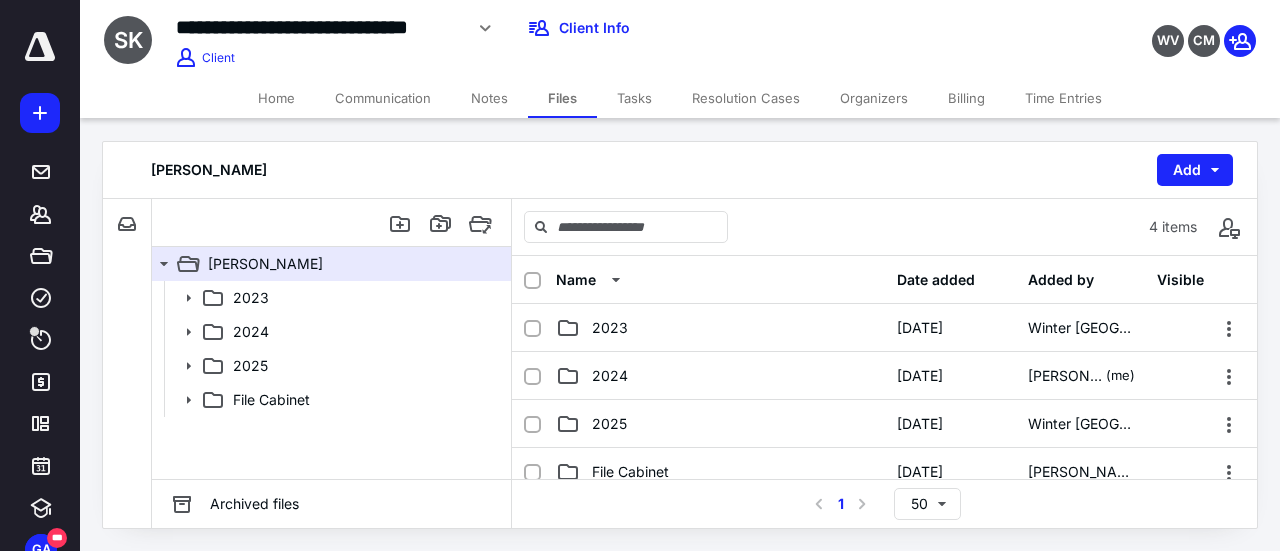 click on "Notes" at bounding box center (489, 98) 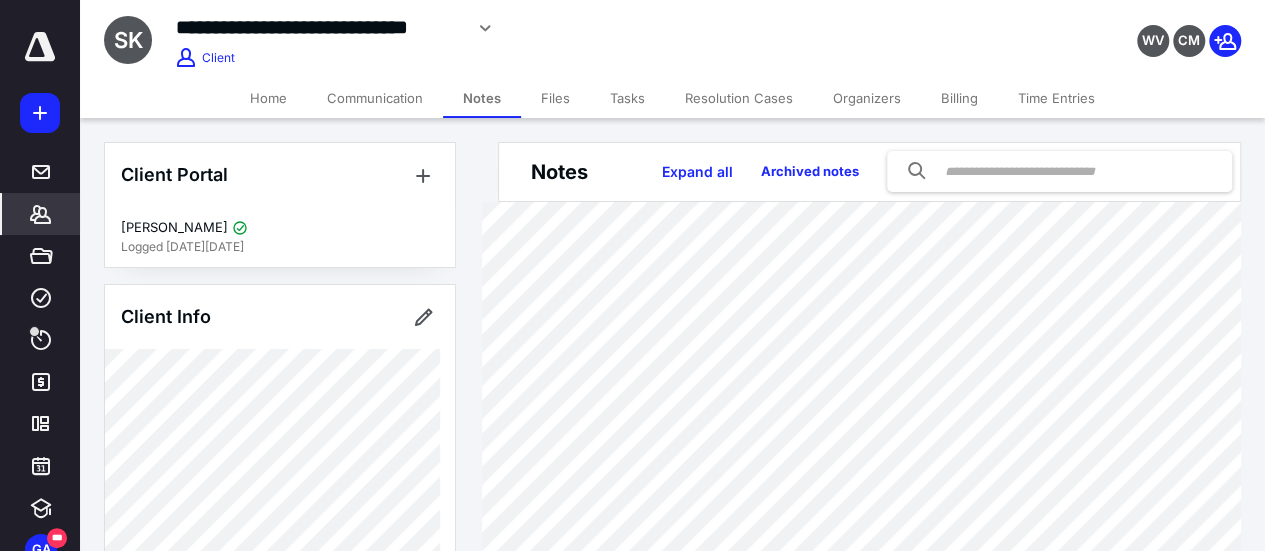 click on "Files" at bounding box center (555, 98) 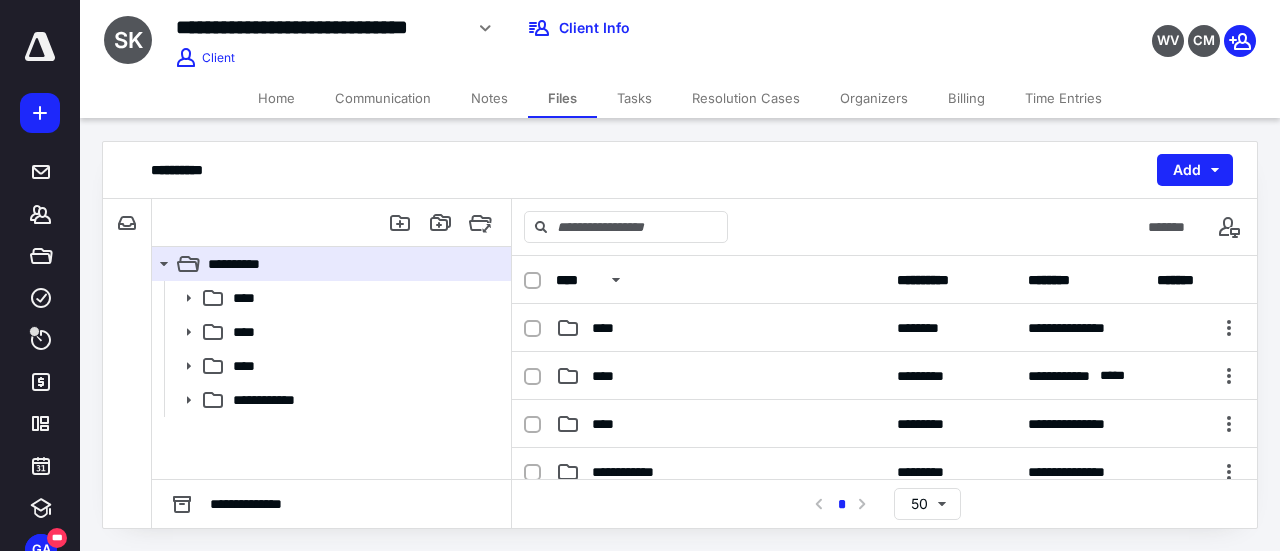 click on "Home" at bounding box center [276, 98] 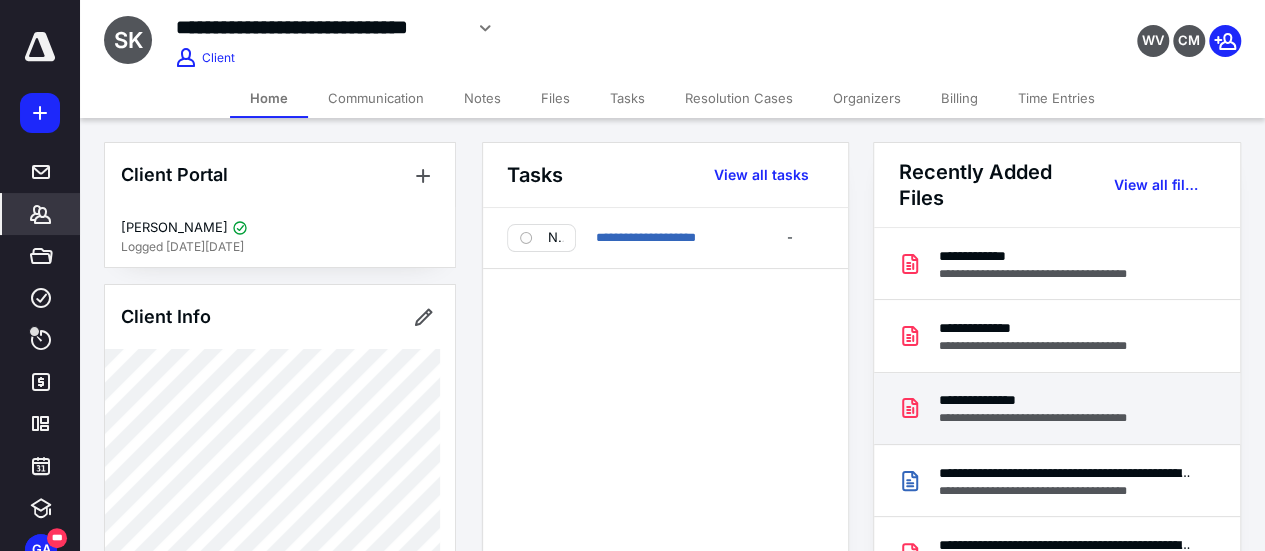 click on "**********" at bounding box center (1049, 400) 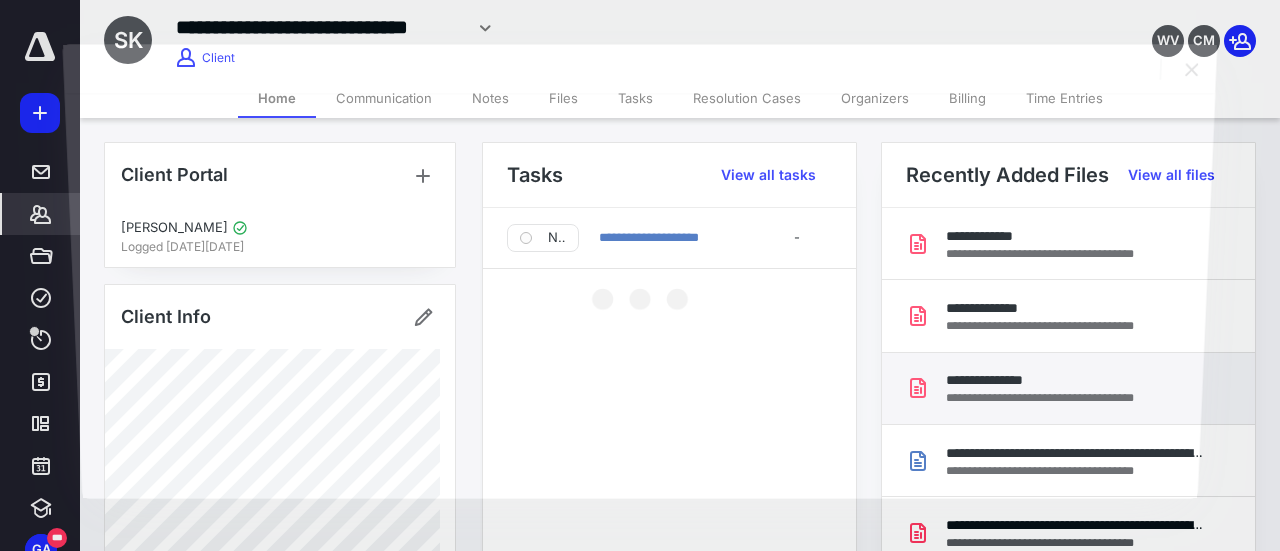 click at bounding box center [639, 295] 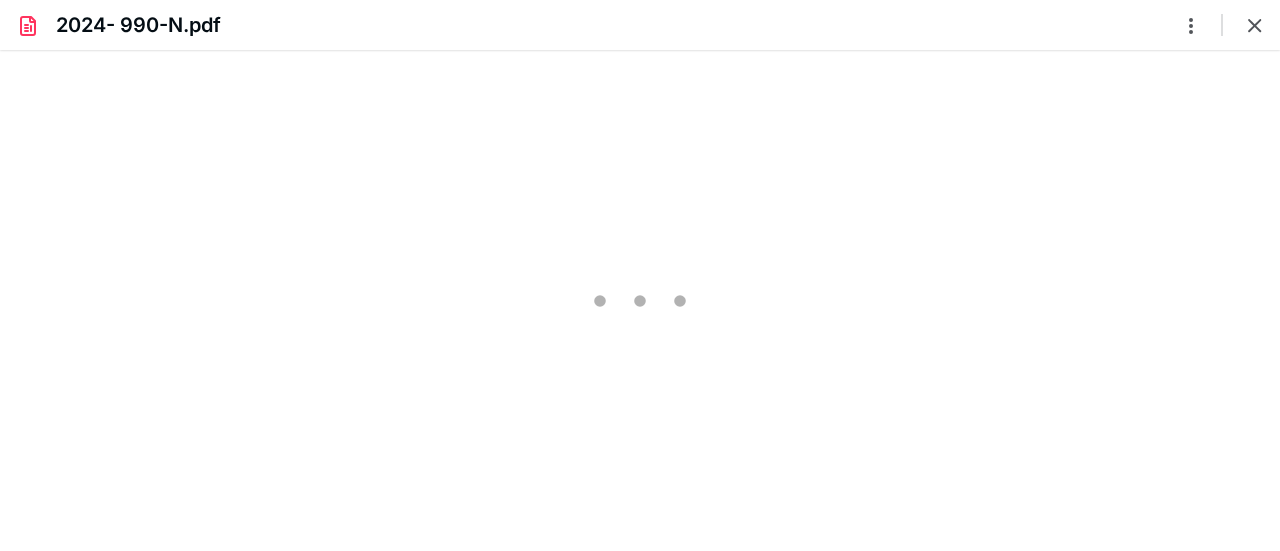 scroll, scrollTop: 0, scrollLeft: 0, axis: both 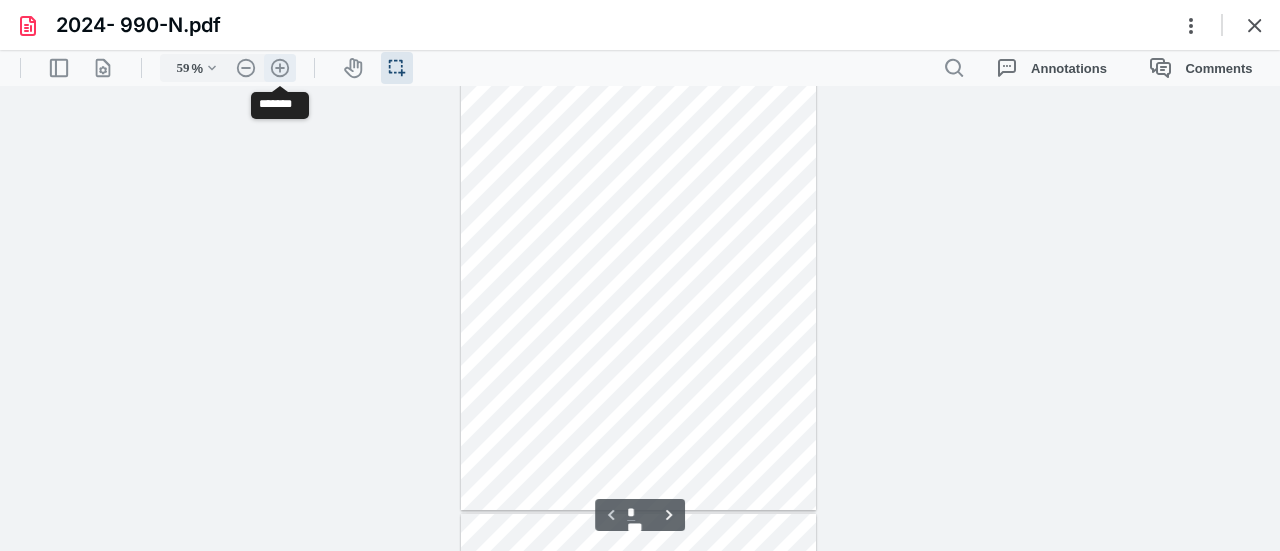 click on ".cls-1{fill:#abb0c4;} icon - header - zoom - in - line" at bounding box center [280, 68] 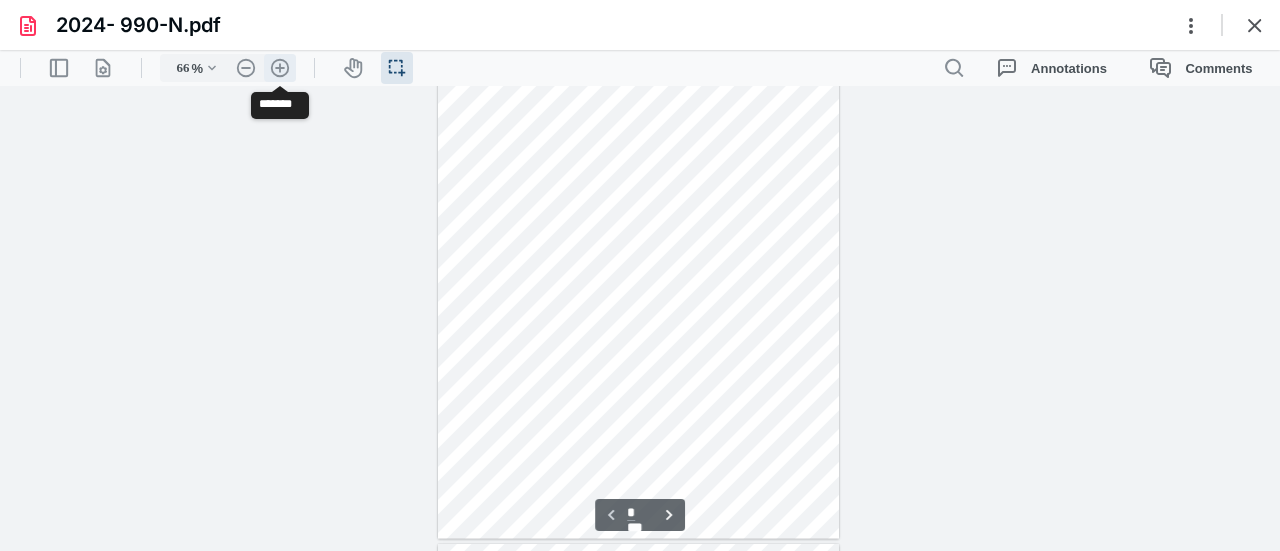 click on ".cls-1{fill:#abb0c4;} icon - header - zoom - in - line" at bounding box center (280, 68) 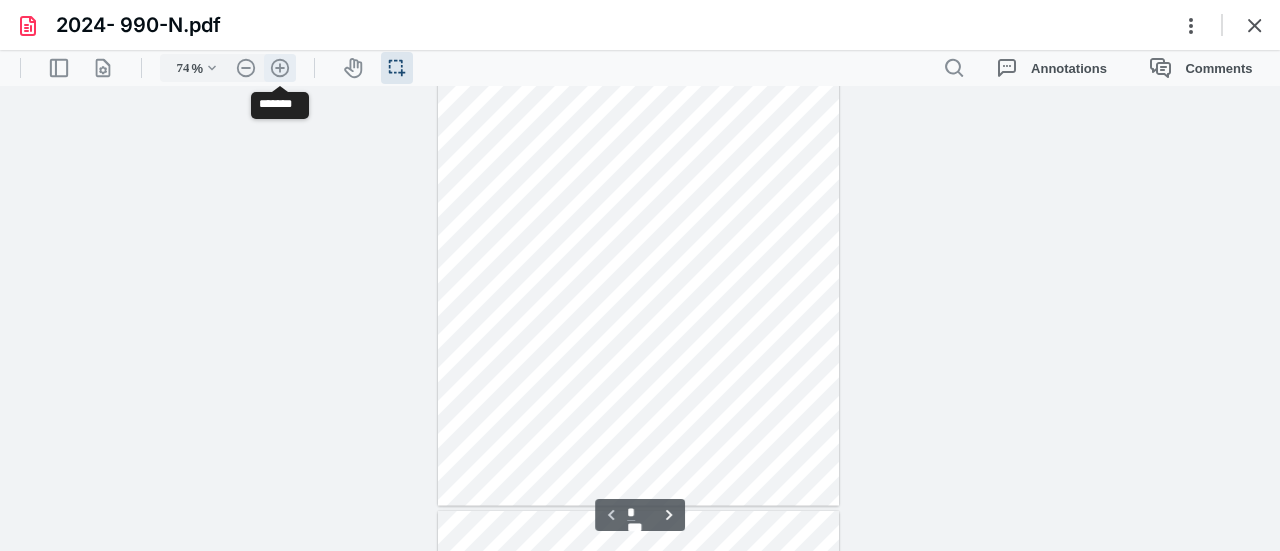 click on ".cls-1{fill:#abb0c4;} icon - header - zoom - in - line" at bounding box center [280, 68] 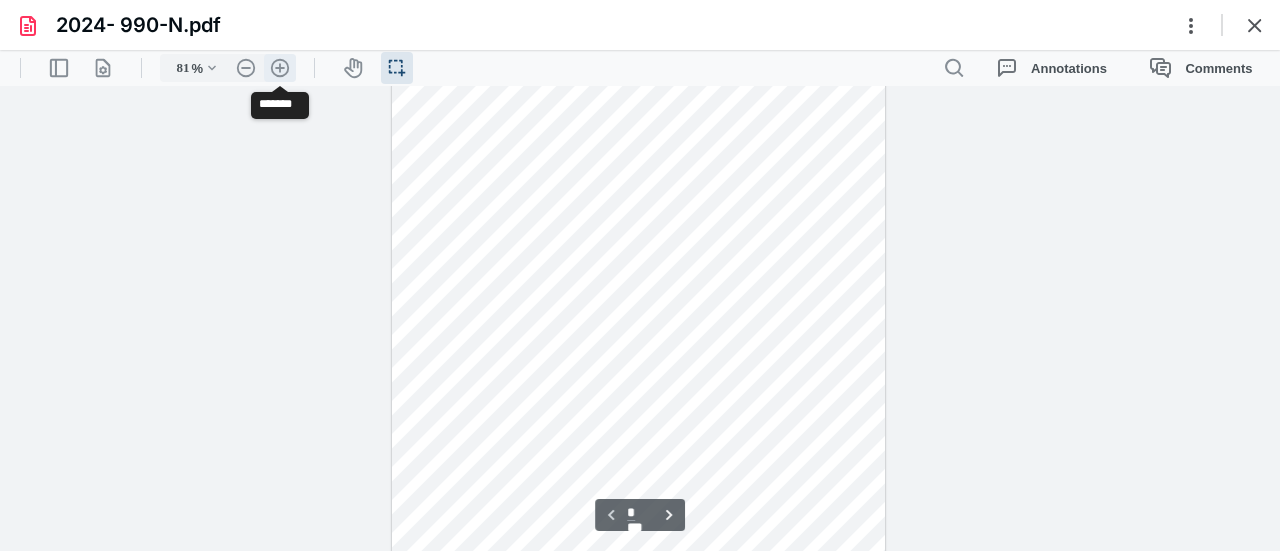 click on ".cls-1{fill:#abb0c4;} icon - header - zoom - in - line" at bounding box center (280, 68) 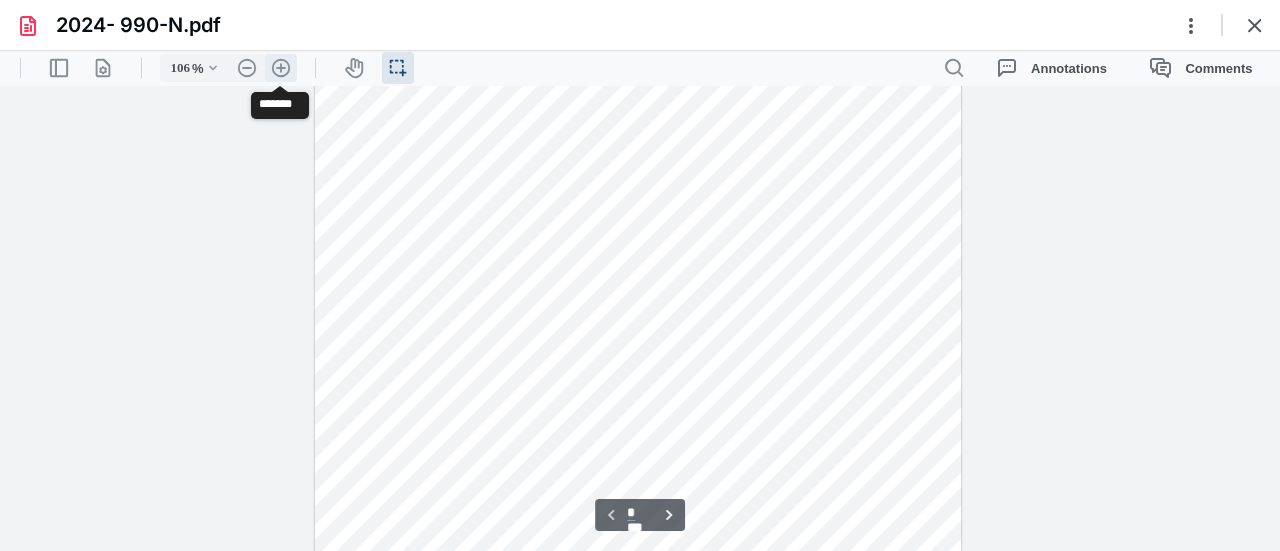 click on ".cls-1{fill:#abb0c4;} icon - header - zoom - in - line" at bounding box center (281, 68) 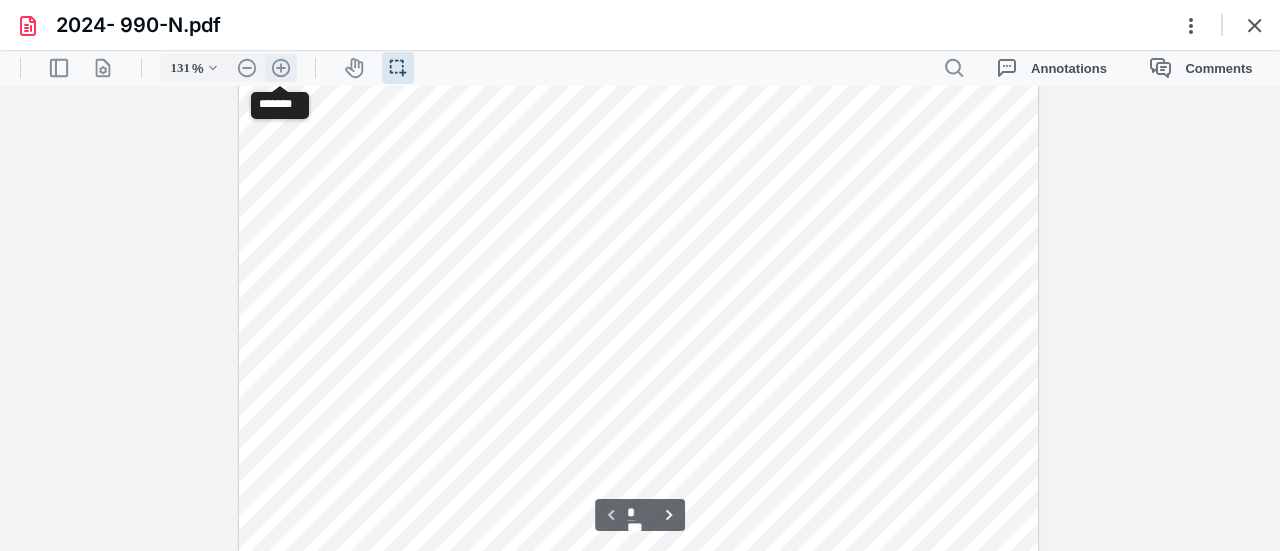 click on ".cls-1{fill:#abb0c4;} icon - header - zoom - in - line" at bounding box center (281, 68) 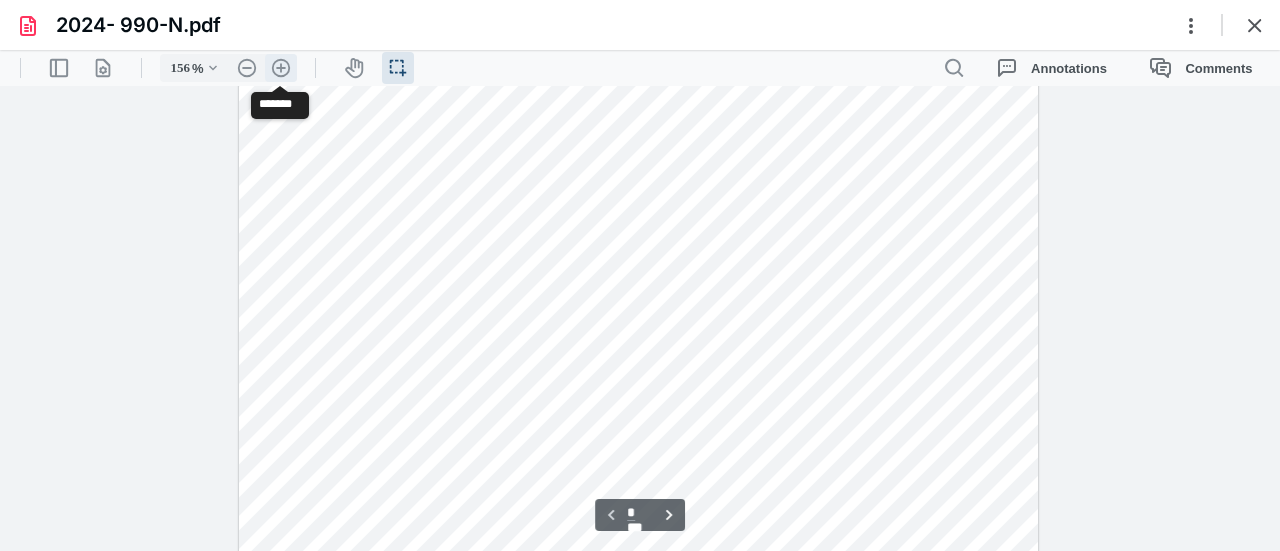 scroll, scrollTop: 462, scrollLeft: 0, axis: vertical 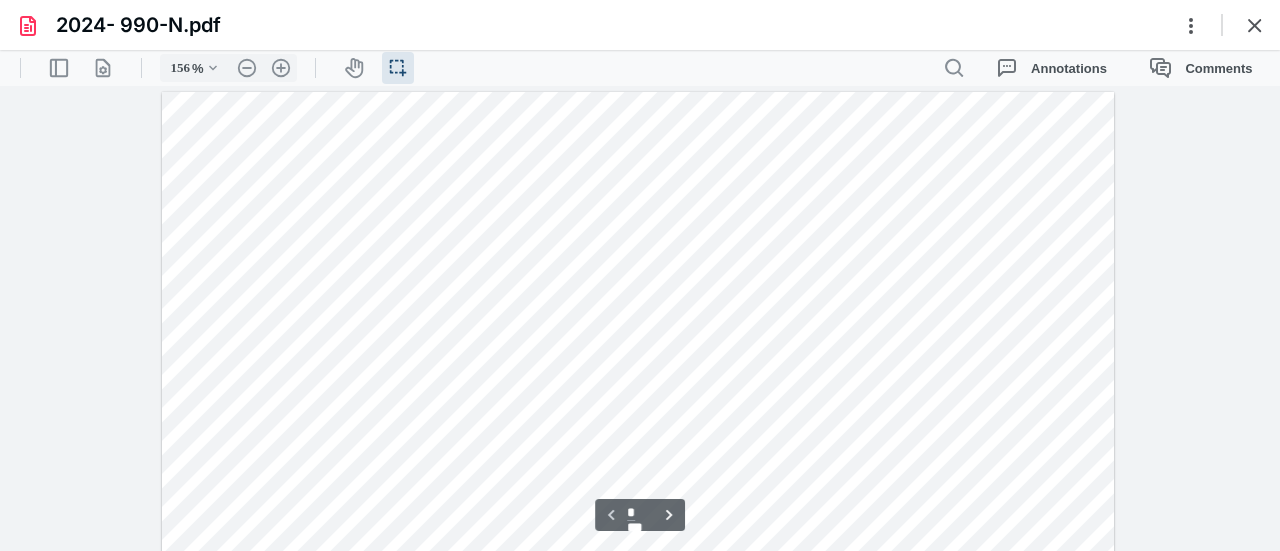 drag, startPoint x: 1274, startPoint y: 227, endPoint x: 1278, endPoint y: 90, distance: 137.05838 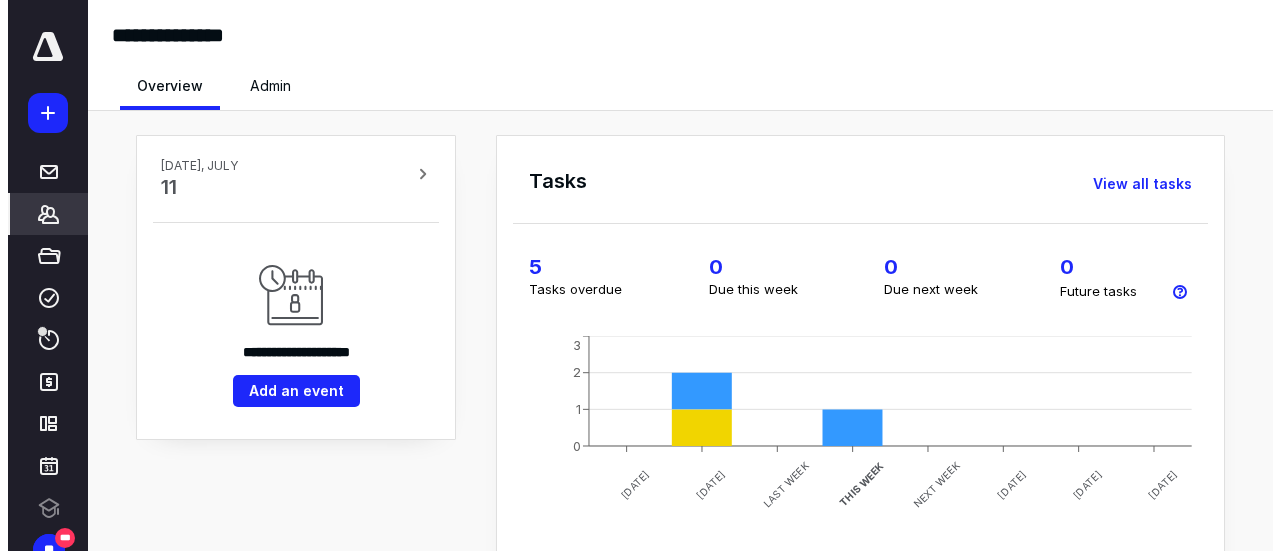 scroll, scrollTop: 0, scrollLeft: 0, axis: both 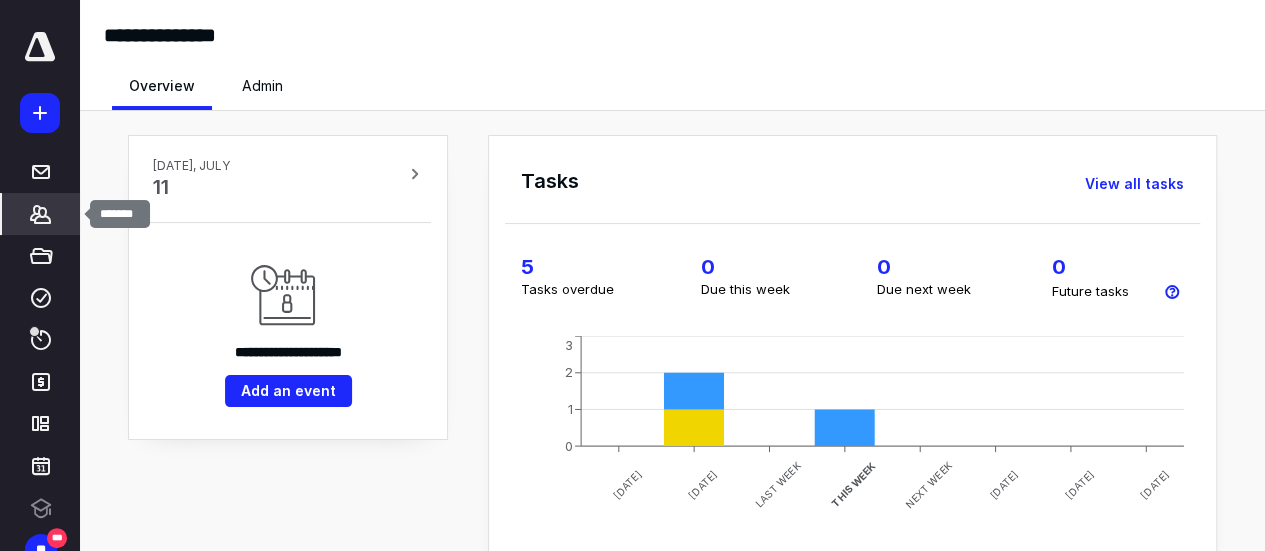 click 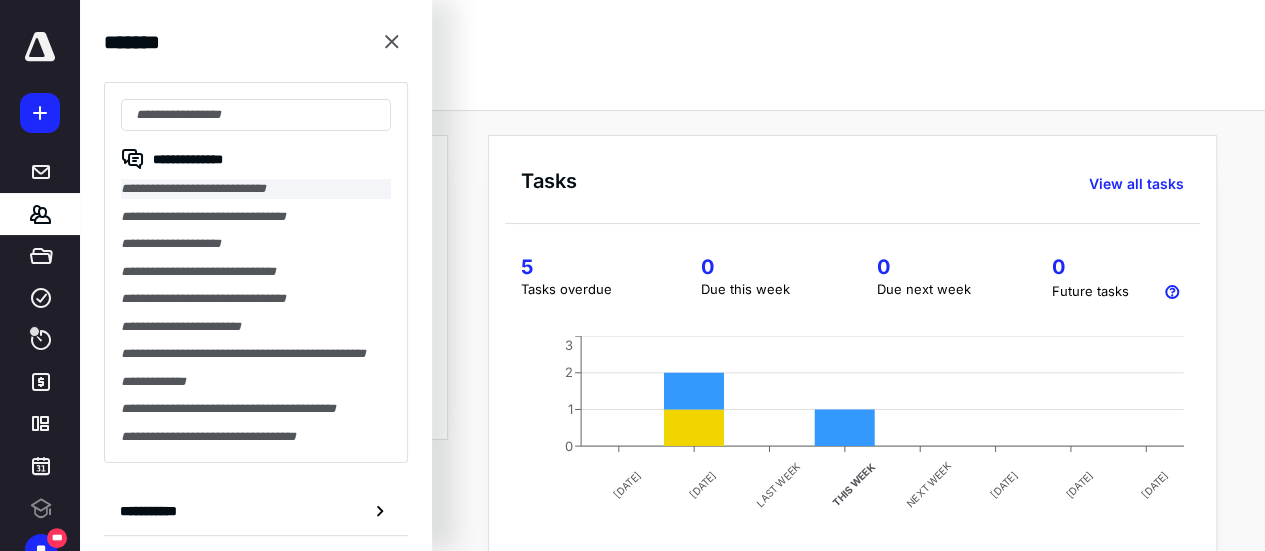 click on "**********" at bounding box center [256, 189] 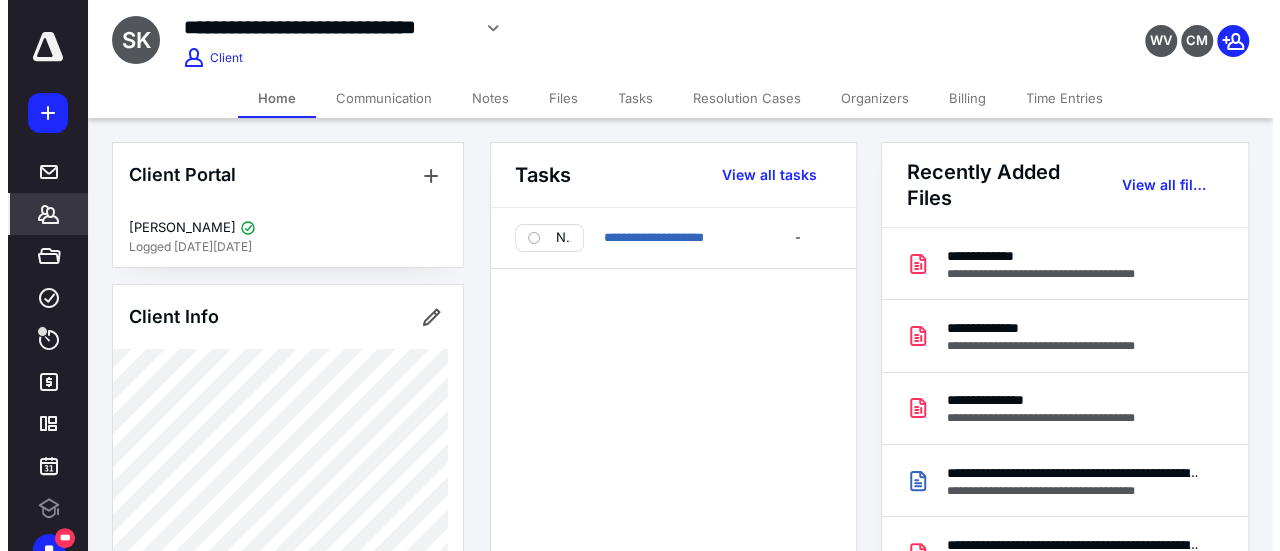 scroll, scrollTop: 0, scrollLeft: 0, axis: both 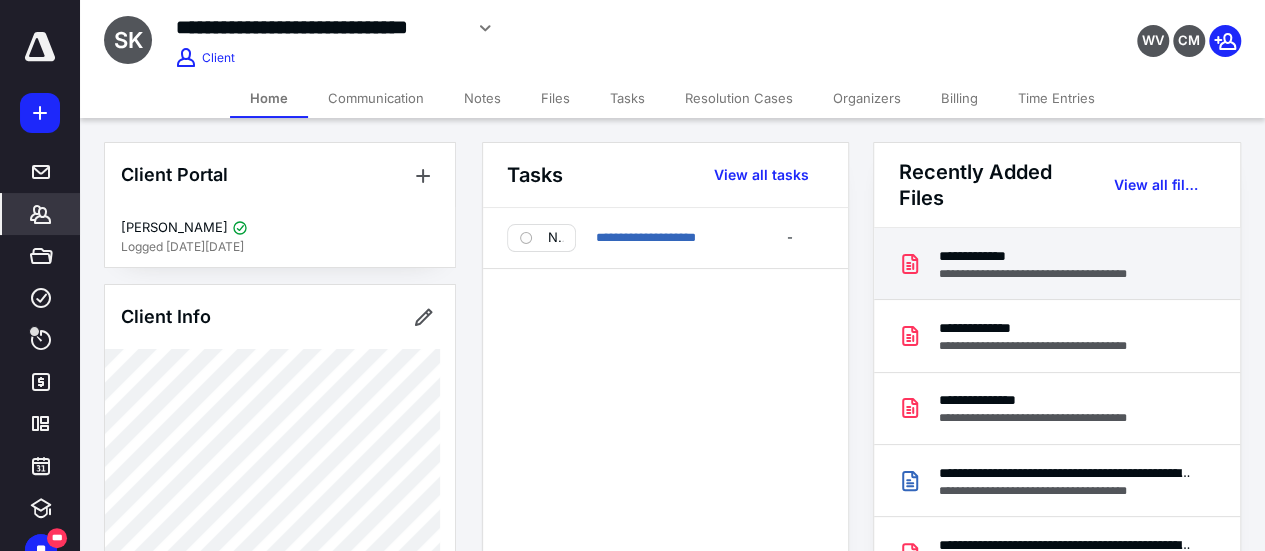 click on "**********" at bounding box center [1049, 274] 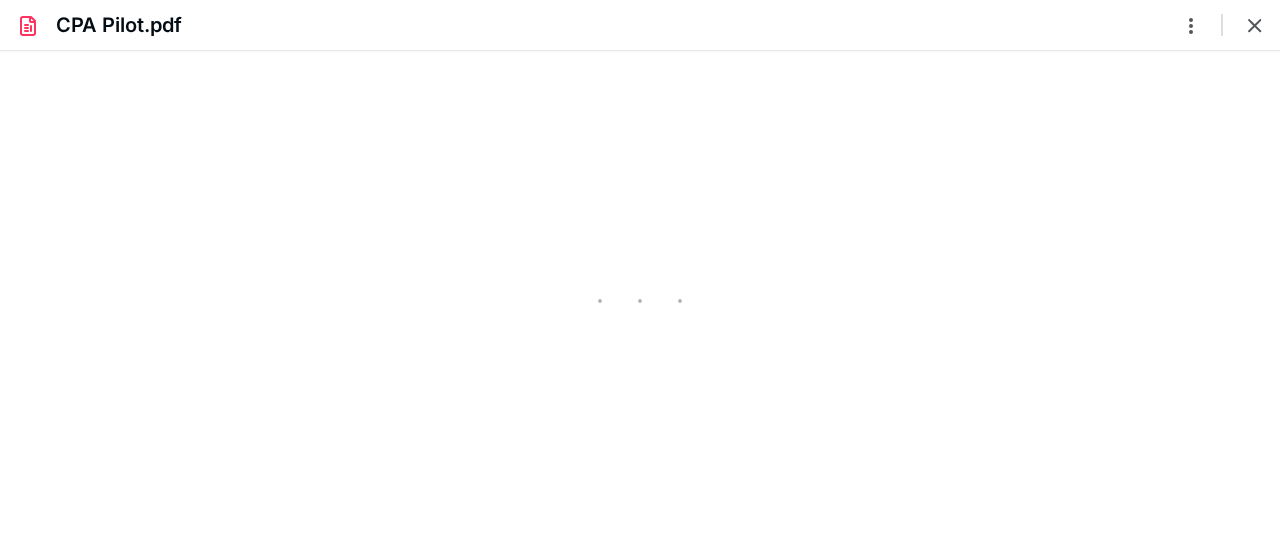 scroll, scrollTop: 0, scrollLeft: 0, axis: both 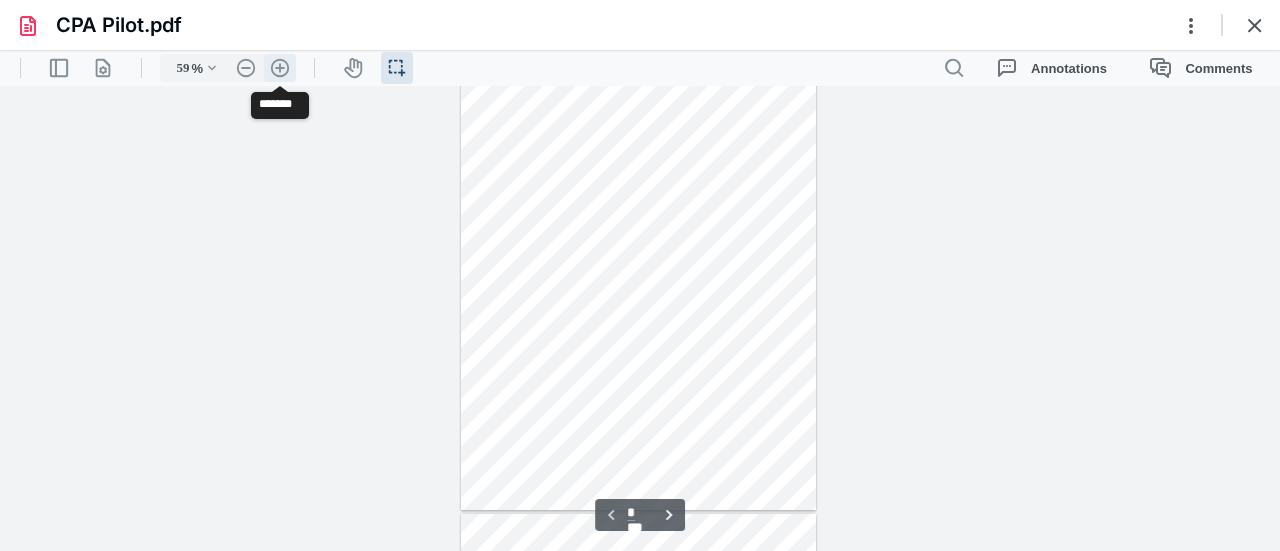 click on ".cls-1{fill:#abb0c4;} icon - header - zoom - in - line" at bounding box center [280, 68] 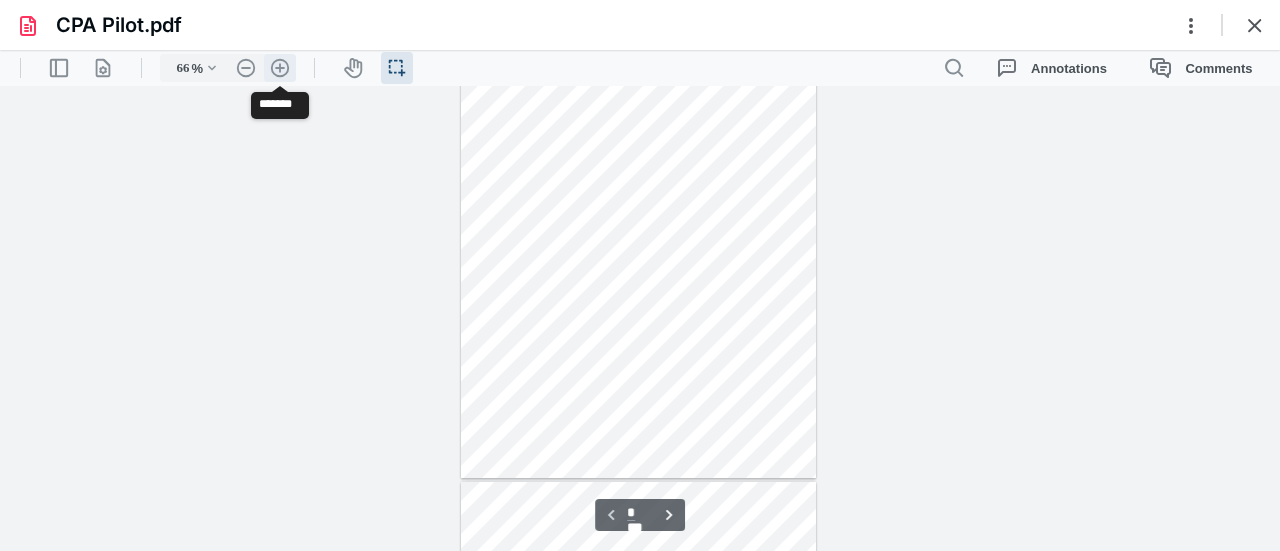 click on ".cls-1{fill:#abb0c4;} icon - header - zoom - in - line" at bounding box center [280, 68] 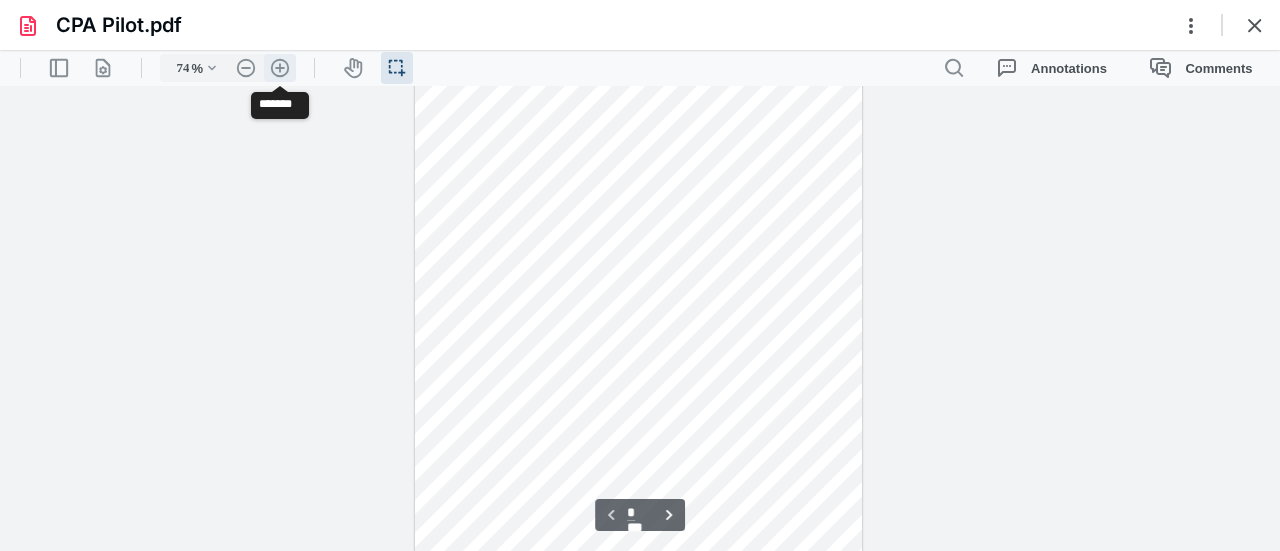 click on ".cls-1{fill:#abb0c4;} icon - header - zoom - in - line" at bounding box center (280, 68) 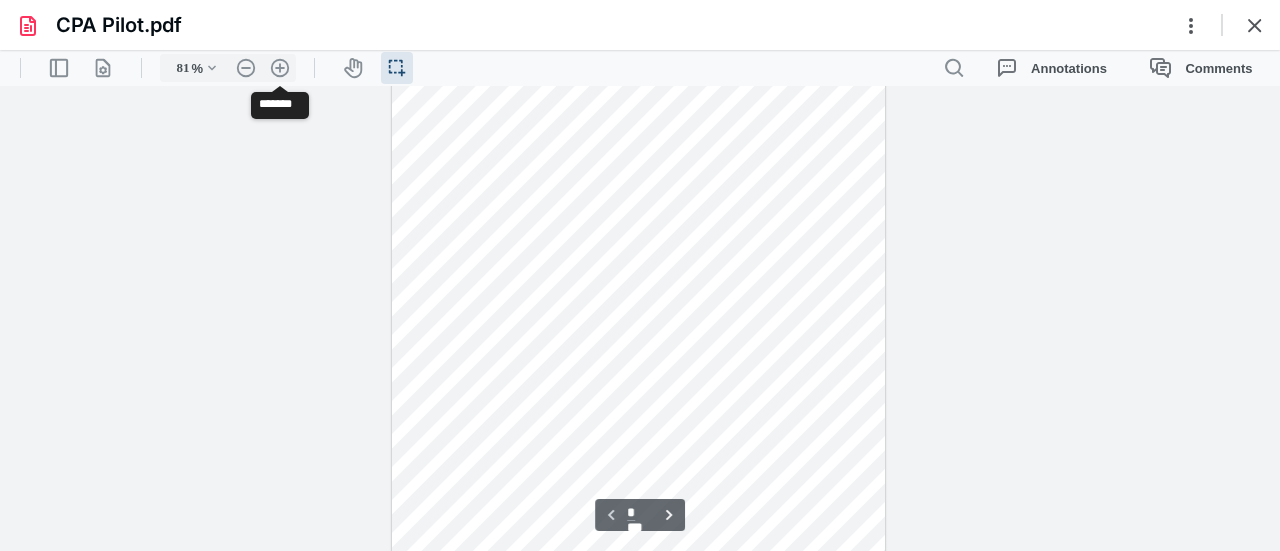 scroll, scrollTop: 136, scrollLeft: 0, axis: vertical 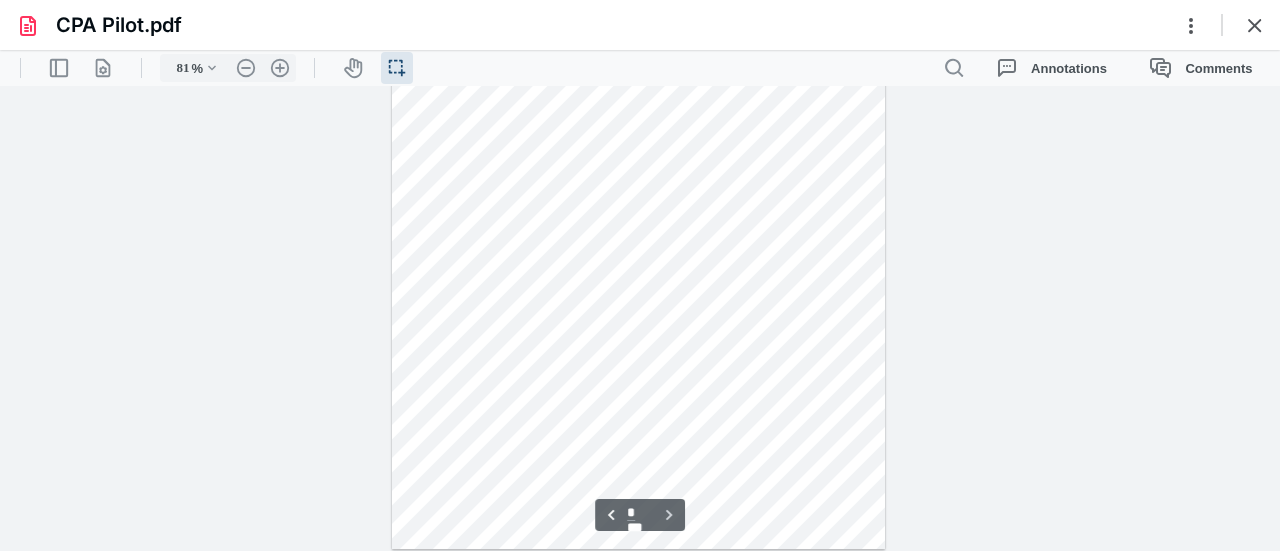 type on "*" 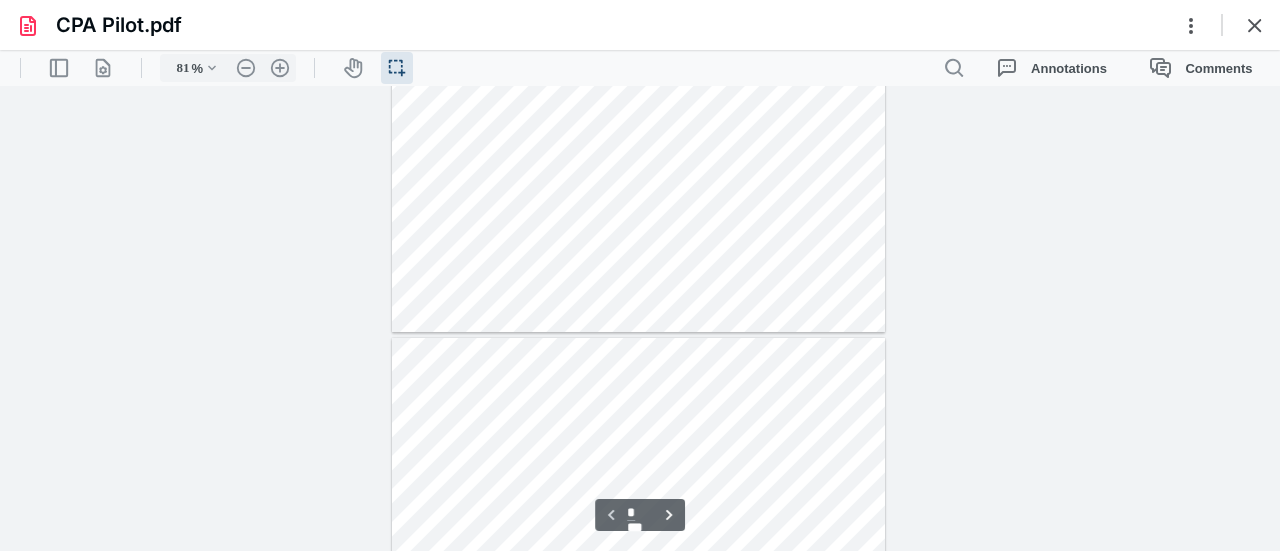 scroll, scrollTop: 0, scrollLeft: 0, axis: both 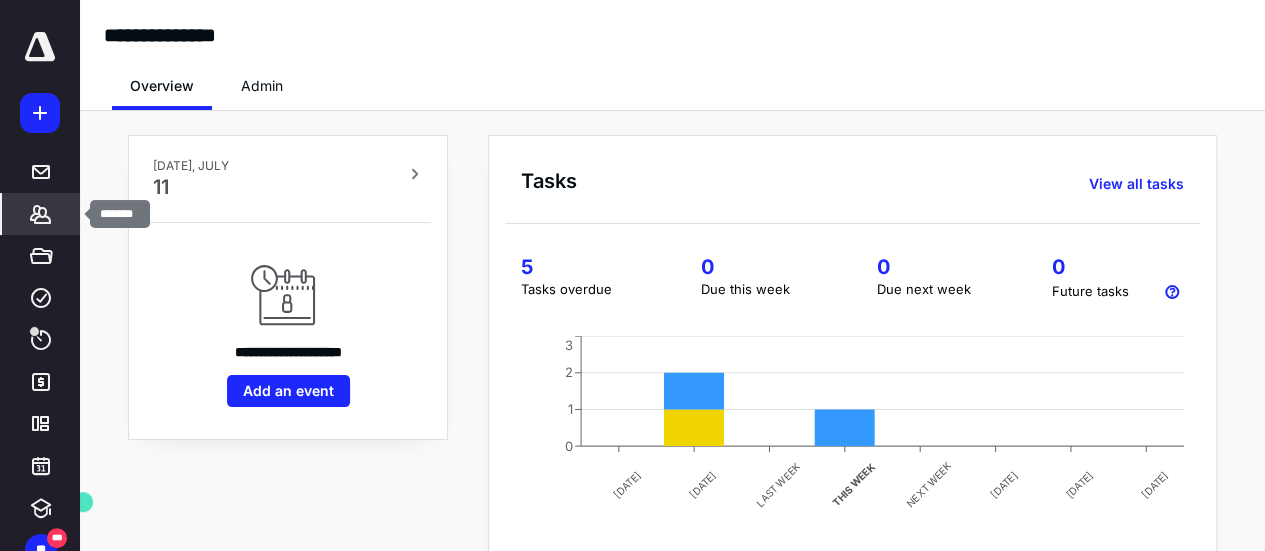 click 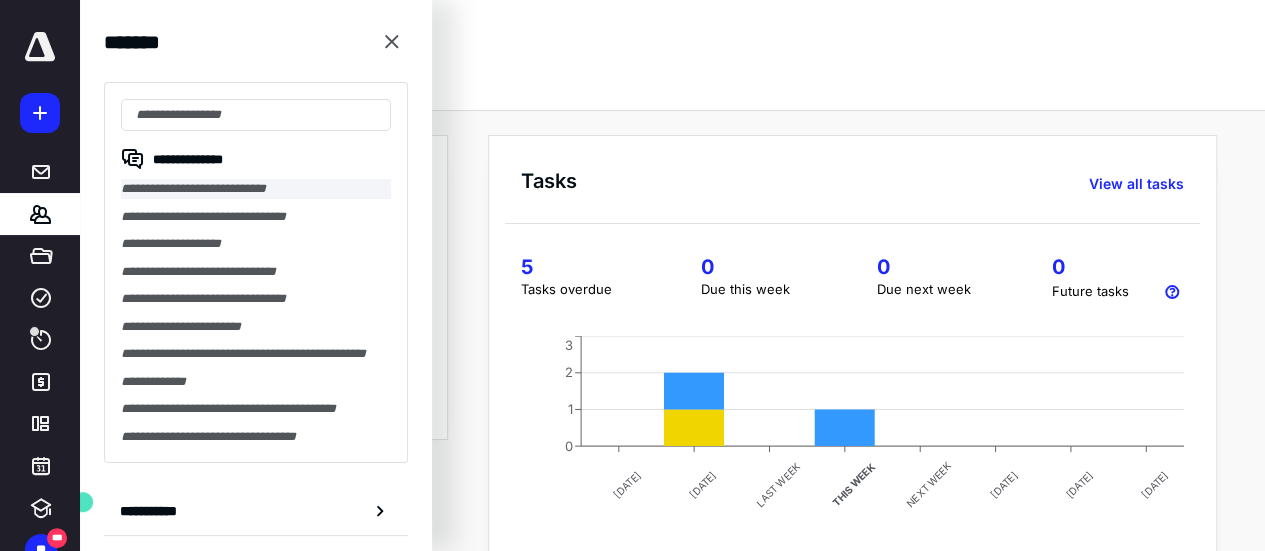 click on "**********" at bounding box center [256, 189] 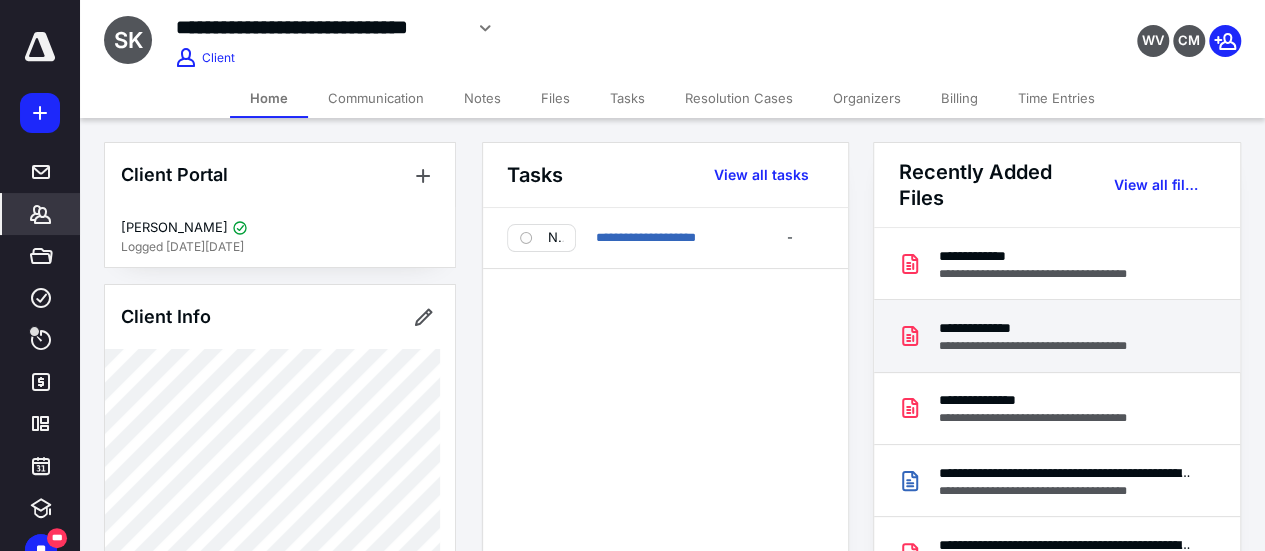 click on "**********" at bounding box center (1049, 346) 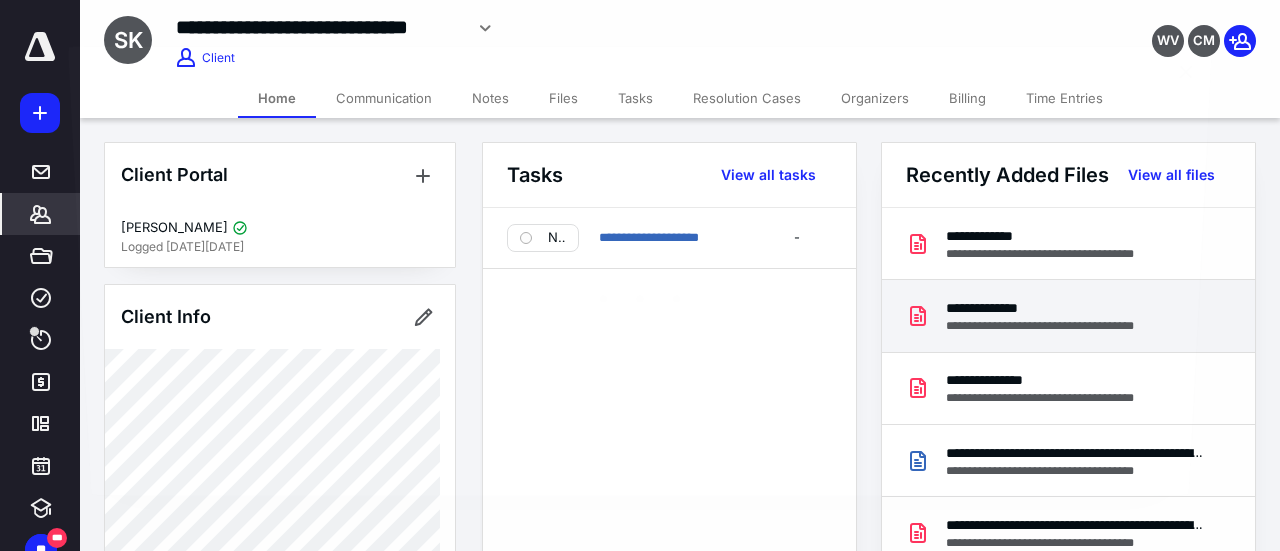 click at bounding box center (639, 294) 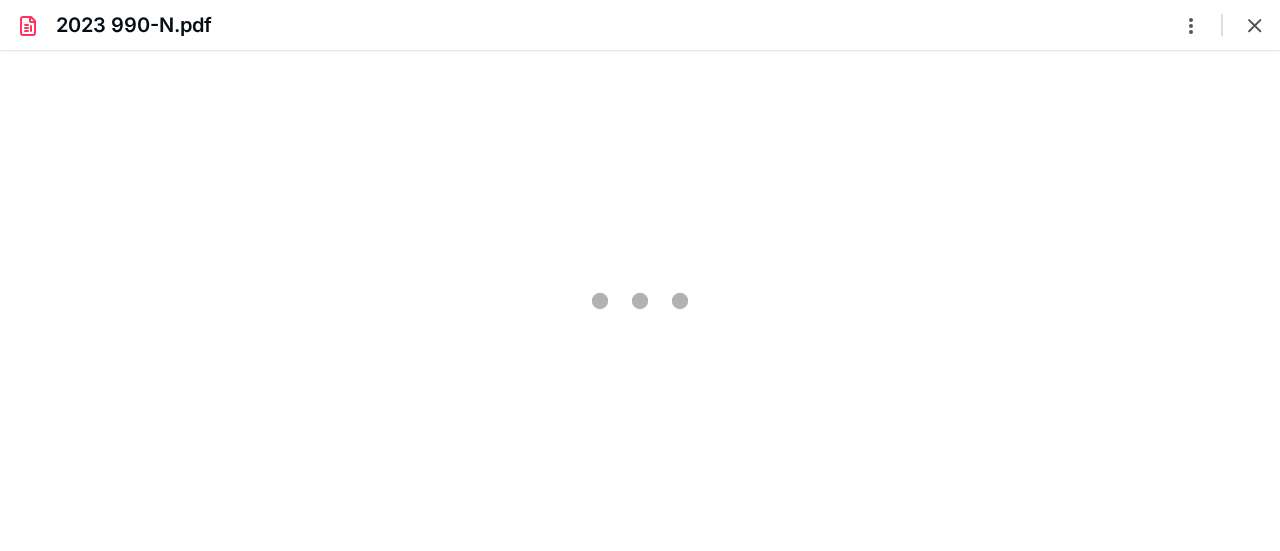 scroll, scrollTop: 0, scrollLeft: 0, axis: both 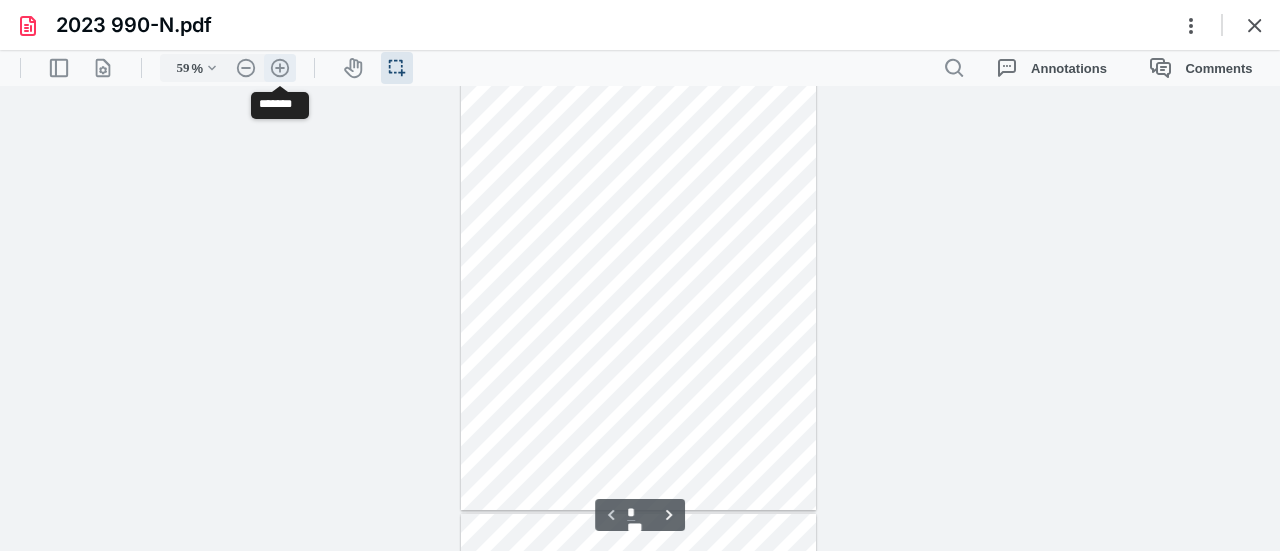 click on ".cls-1{fill:#abb0c4;} icon - header - zoom - in - line" at bounding box center [280, 68] 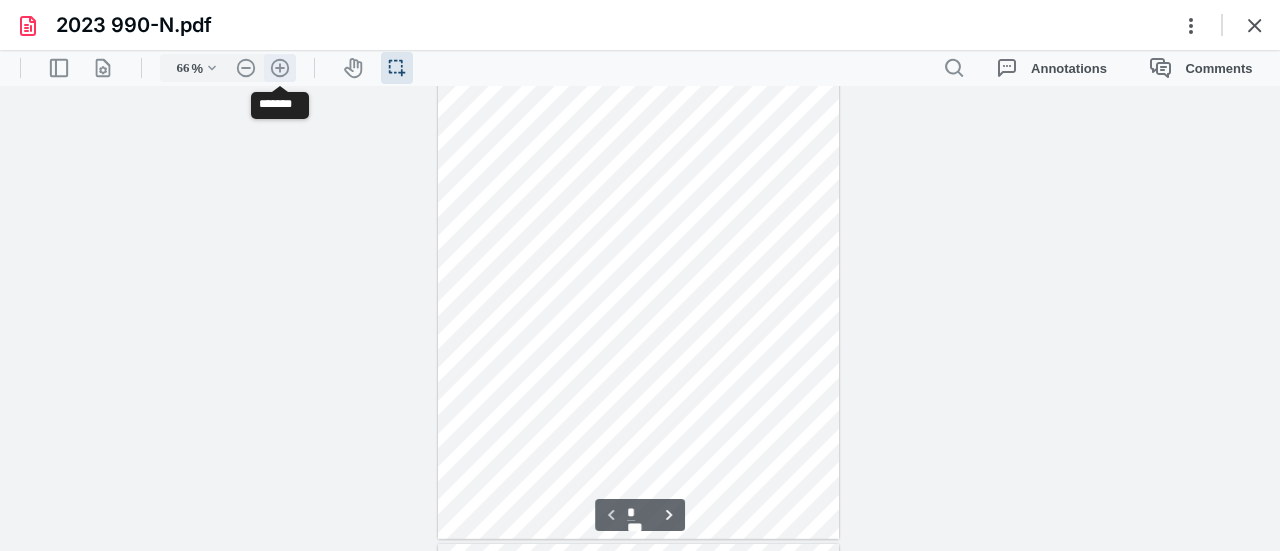 click on ".cls-1{fill:#abb0c4;} icon - header - zoom - in - line" at bounding box center [280, 68] 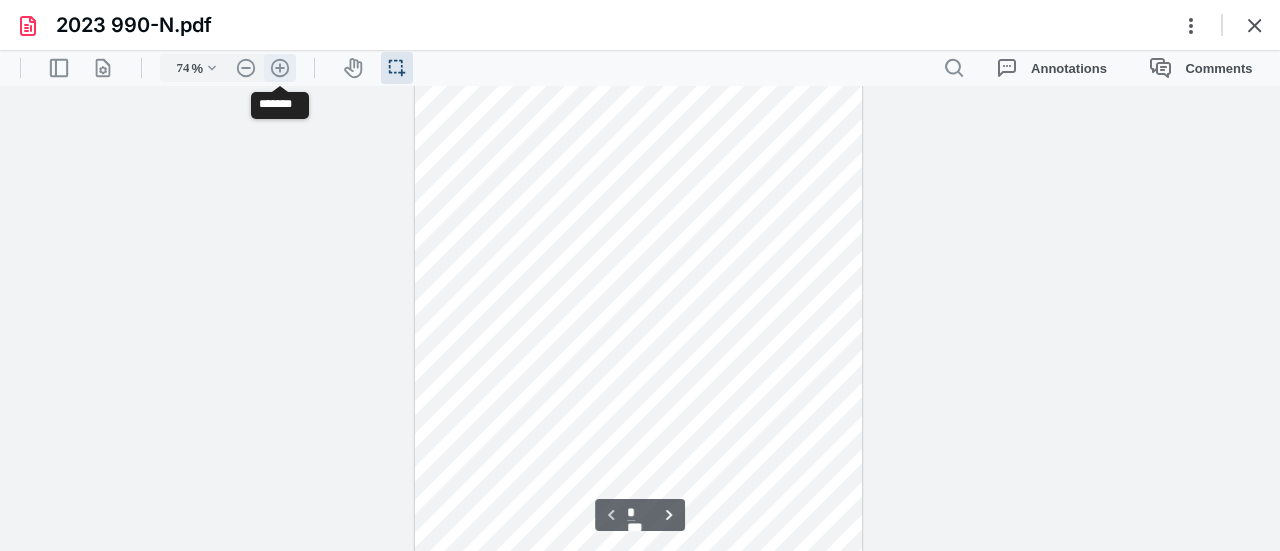click on ".cls-1{fill:#abb0c4;} icon - header - zoom - in - line" at bounding box center [280, 68] 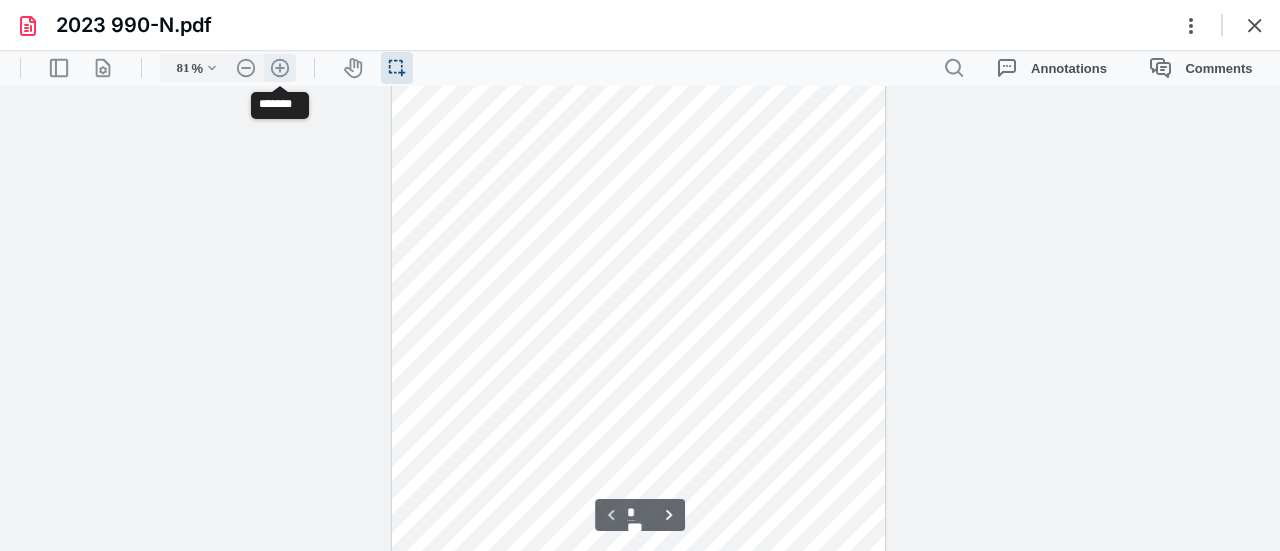 click on ".cls-1{fill:#abb0c4;} icon - header - zoom - in - line" at bounding box center (280, 68) 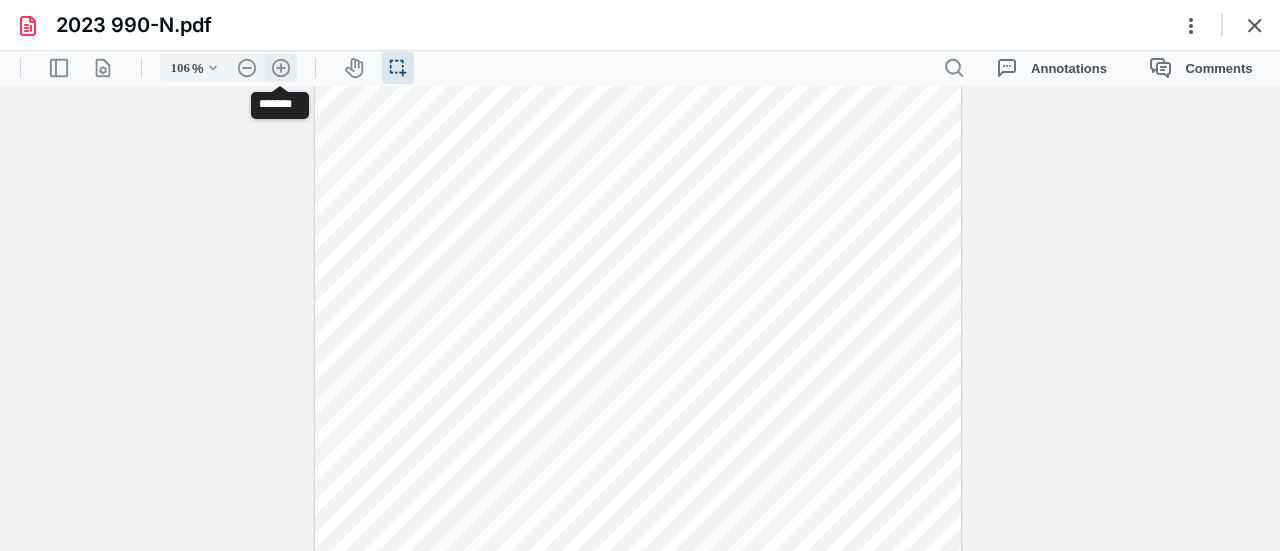 scroll, scrollTop: 244, scrollLeft: 0, axis: vertical 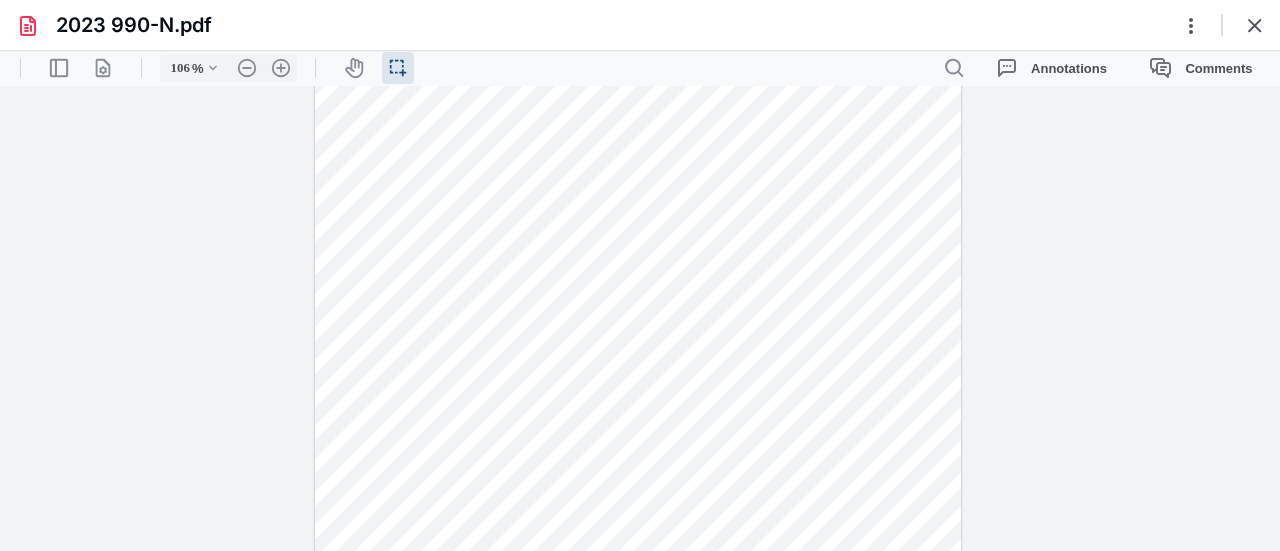 drag, startPoint x: 1279, startPoint y: 227, endPoint x: 1279, endPoint y: 125, distance: 102 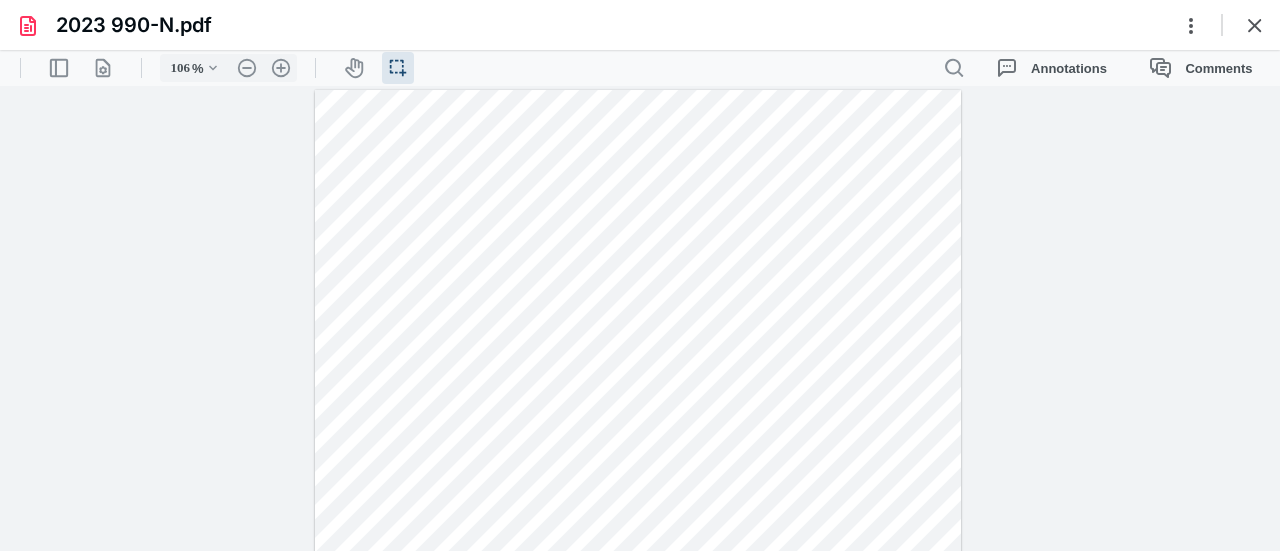 drag, startPoint x: 1279, startPoint y: 174, endPoint x: 1278, endPoint y: 193, distance: 19.026299 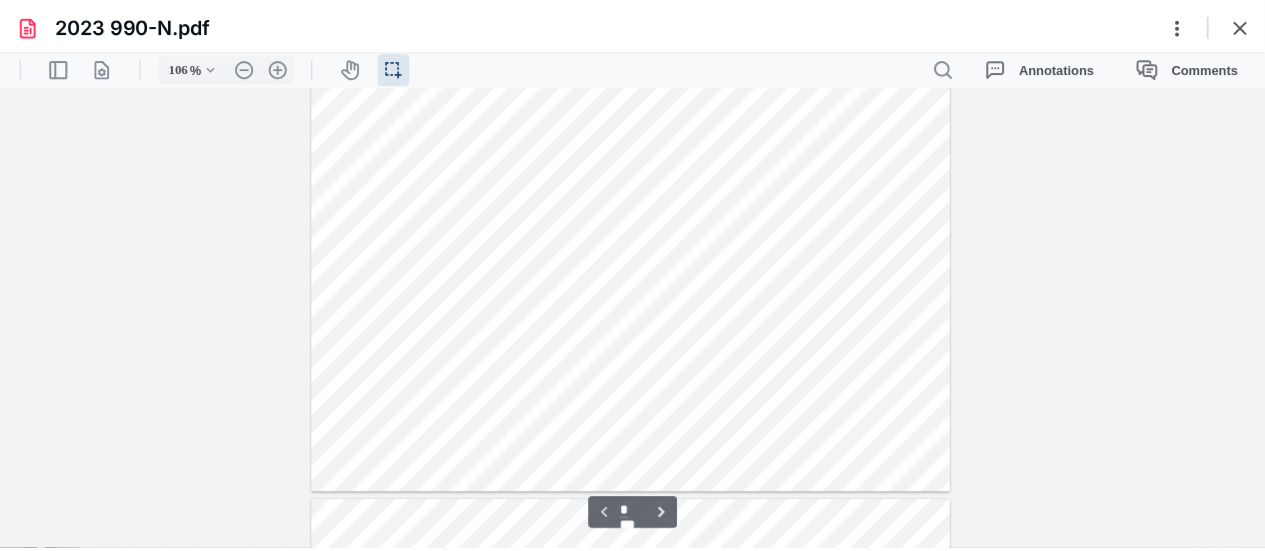 scroll, scrollTop: 430, scrollLeft: 0, axis: vertical 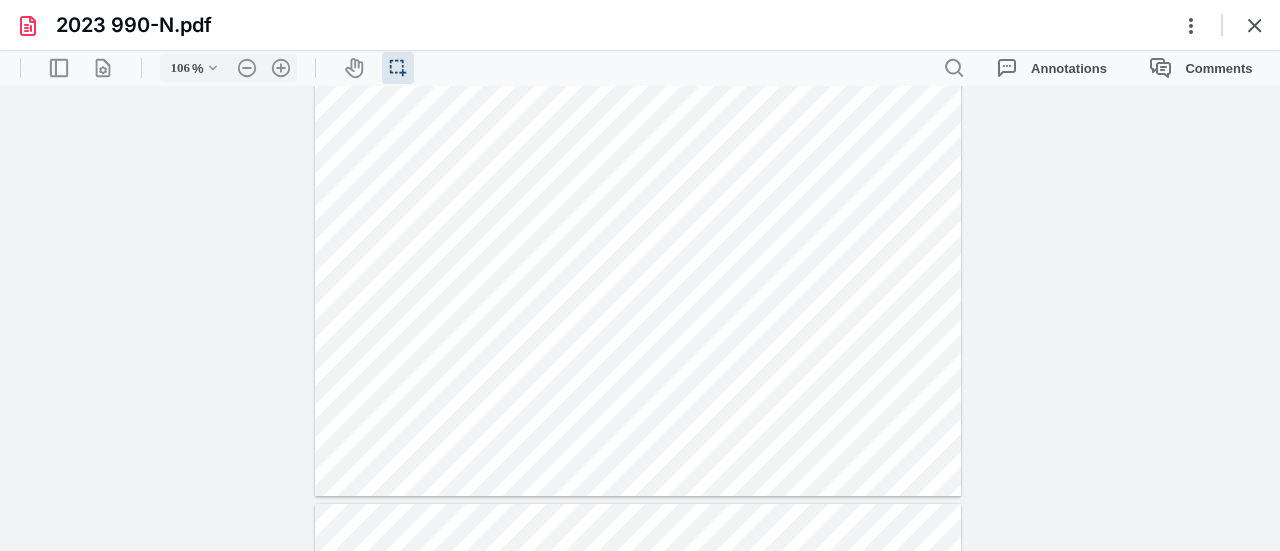 drag, startPoint x: 1279, startPoint y: 263, endPoint x: 909, endPoint y: 93, distance: 407.18546 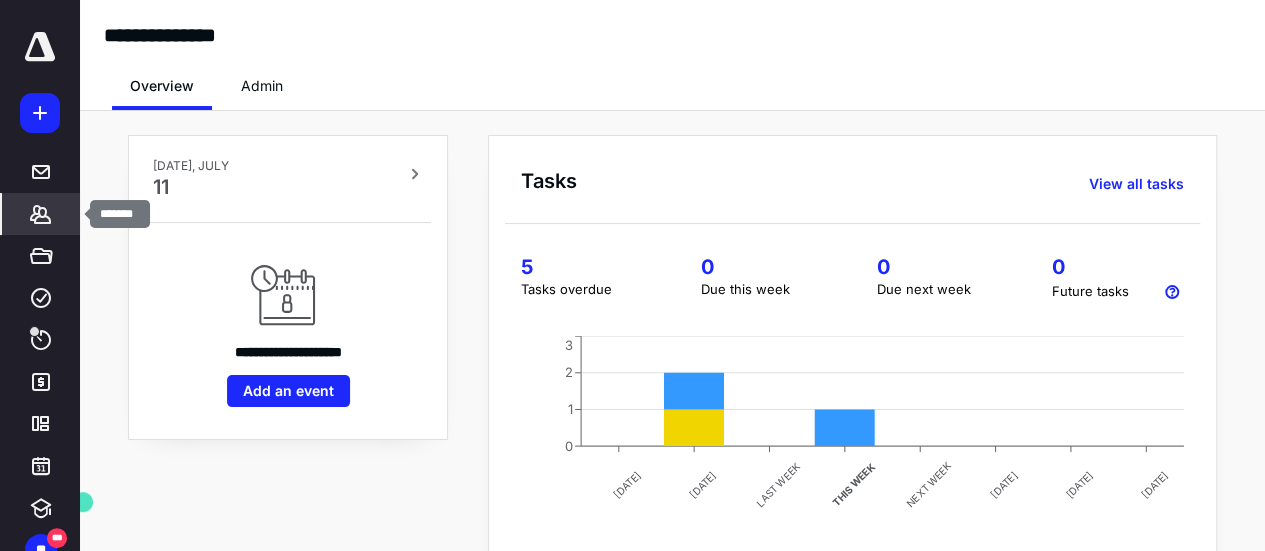 click on "*******" at bounding box center [41, 214] 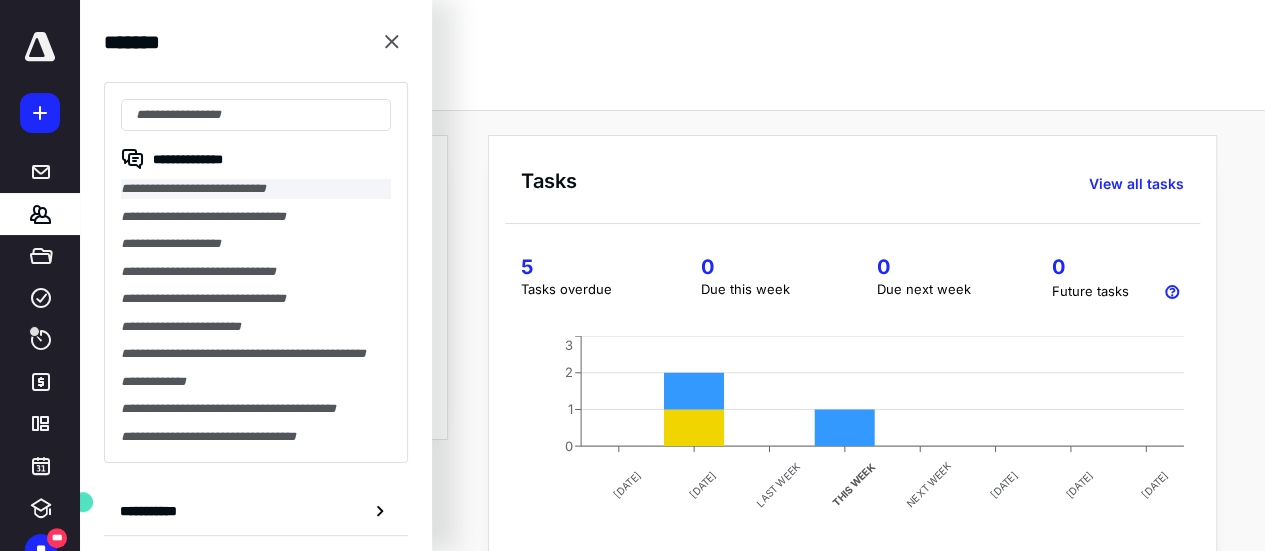 click on "**********" at bounding box center (256, 189) 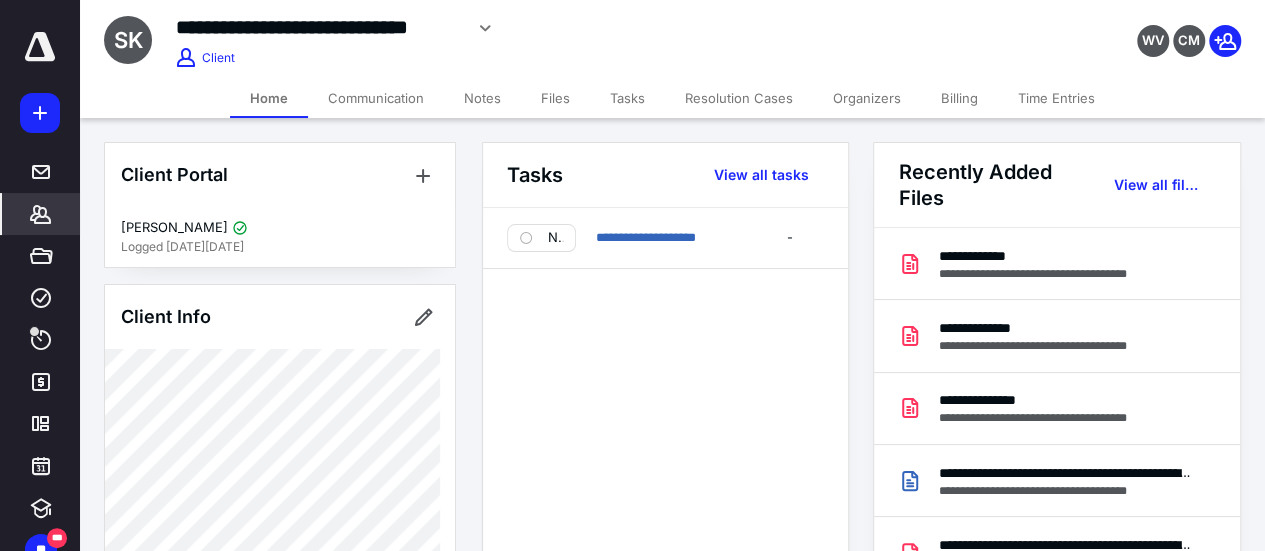 click on "Files" at bounding box center (555, 98) 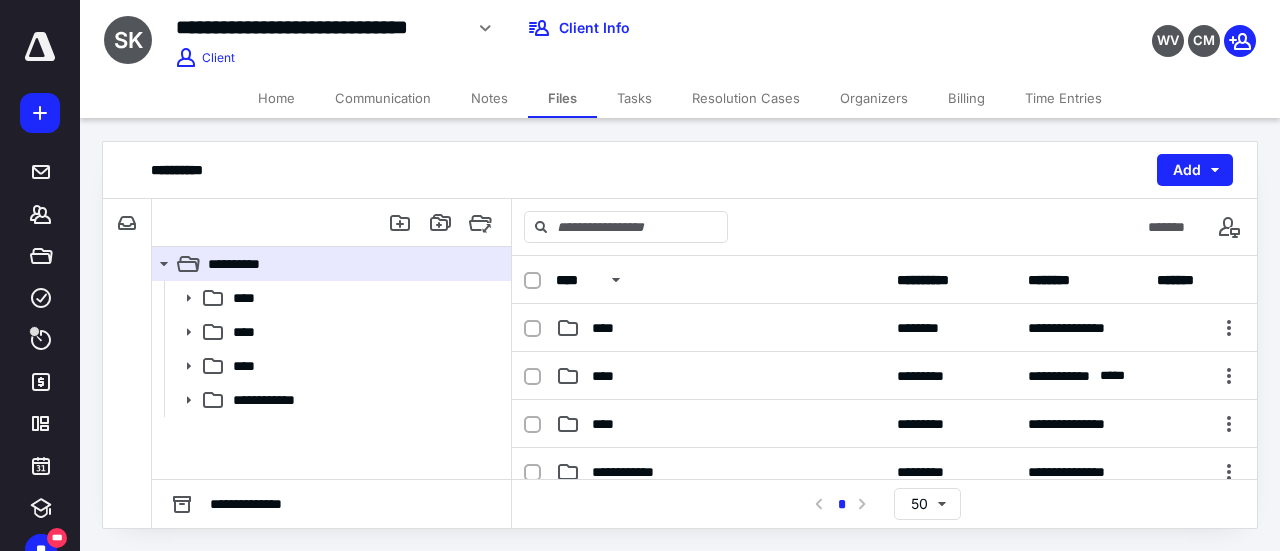 click on "Home" at bounding box center (276, 98) 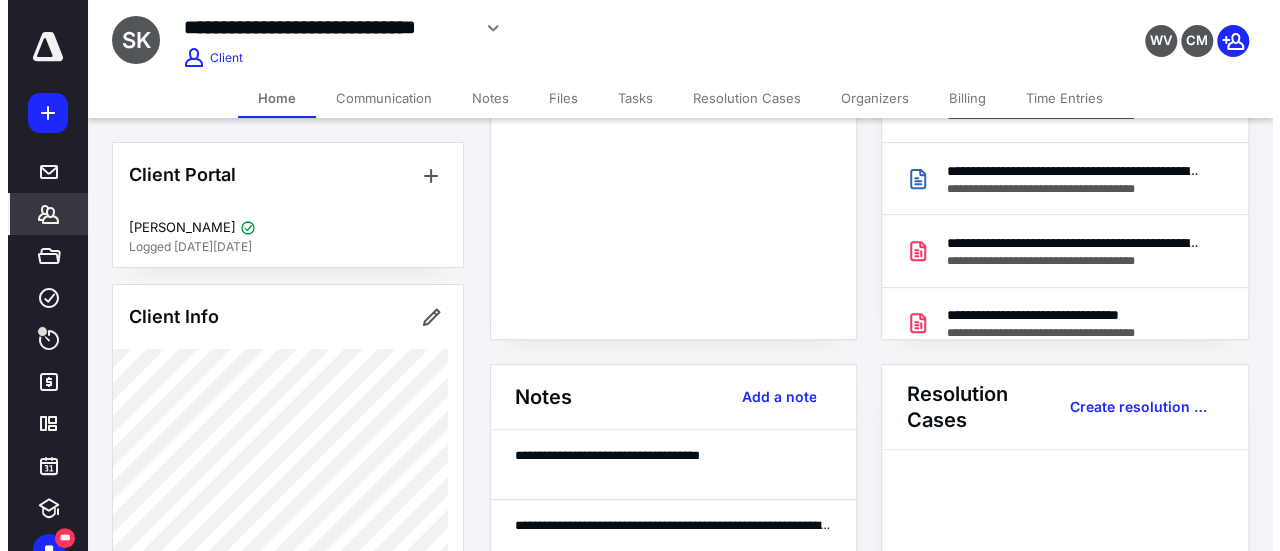scroll, scrollTop: 300, scrollLeft: 0, axis: vertical 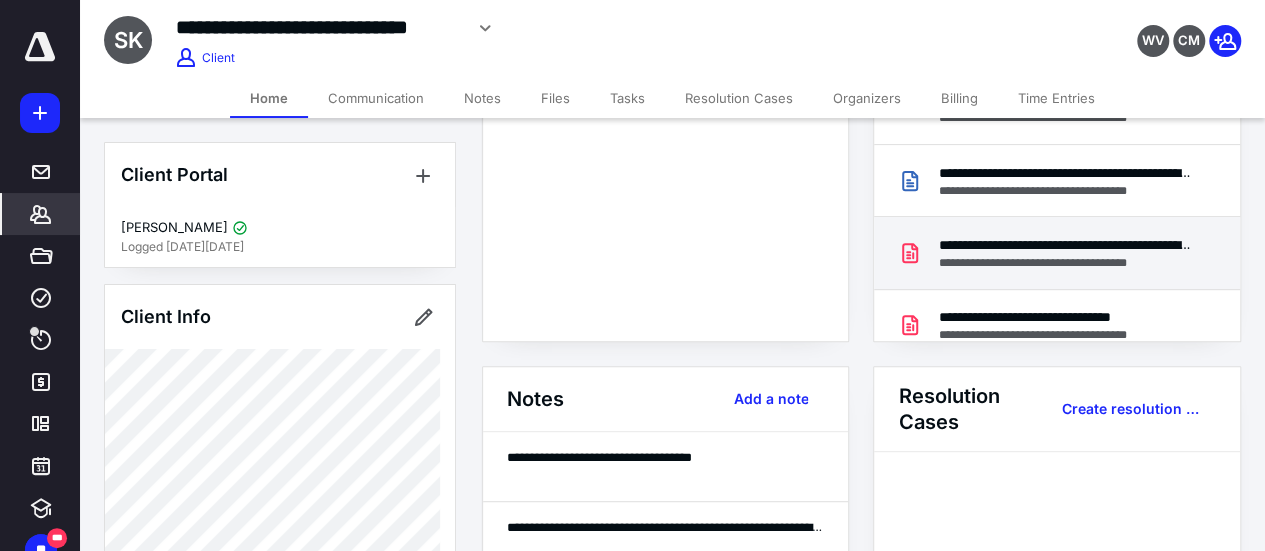 click on "**********" at bounding box center [1065, 245] 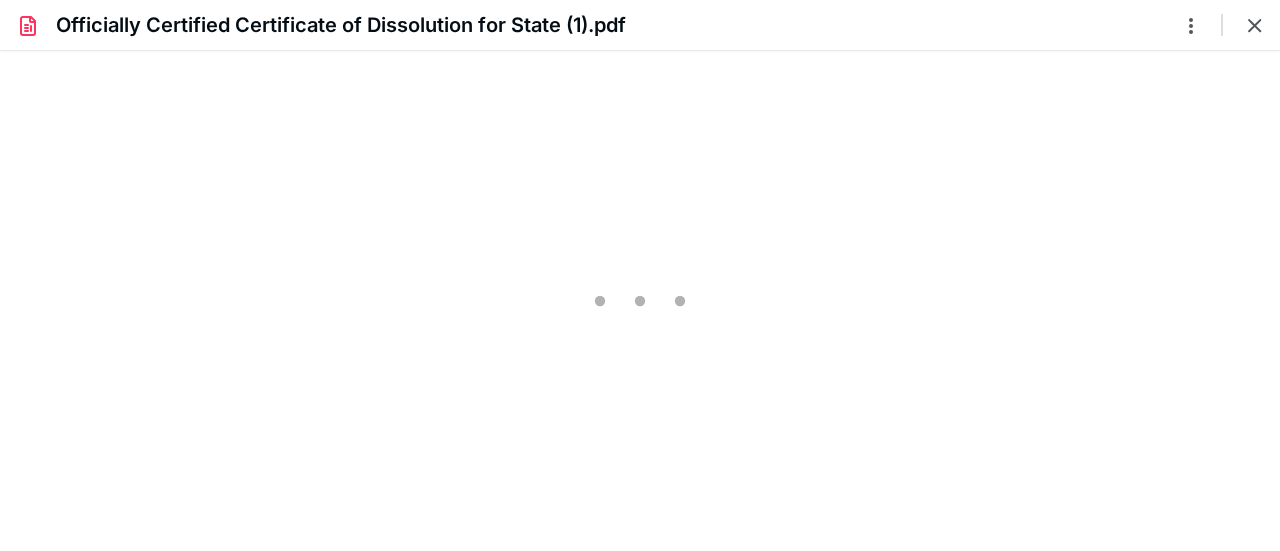 scroll, scrollTop: 0, scrollLeft: 0, axis: both 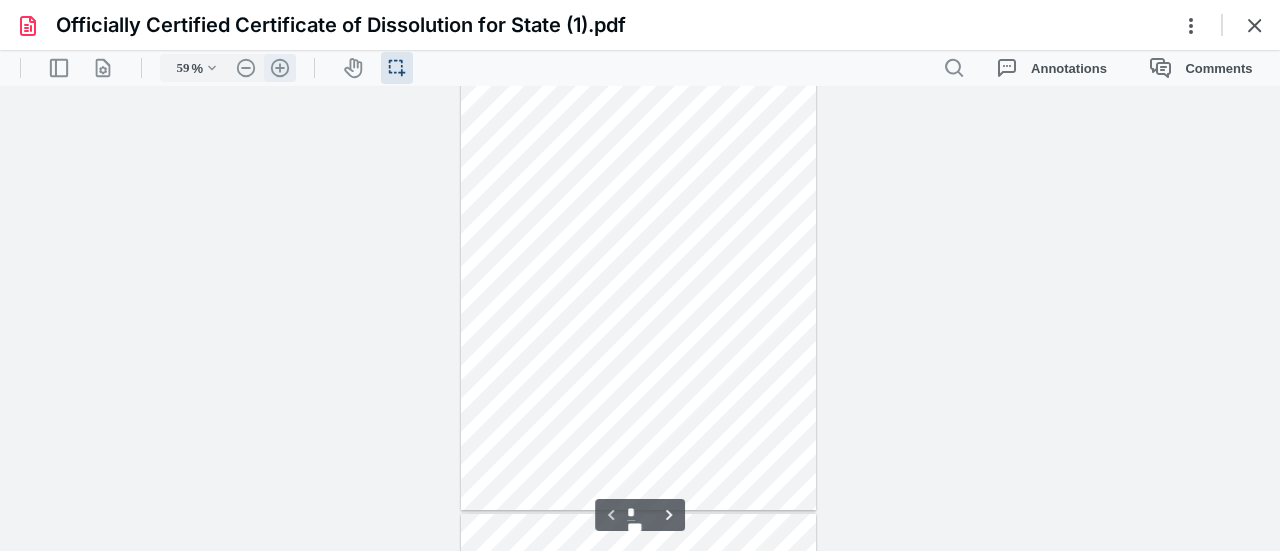 click on ".cls-1{fill:#abb0c4;} icon - header - zoom - in - line" at bounding box center (280, 68) 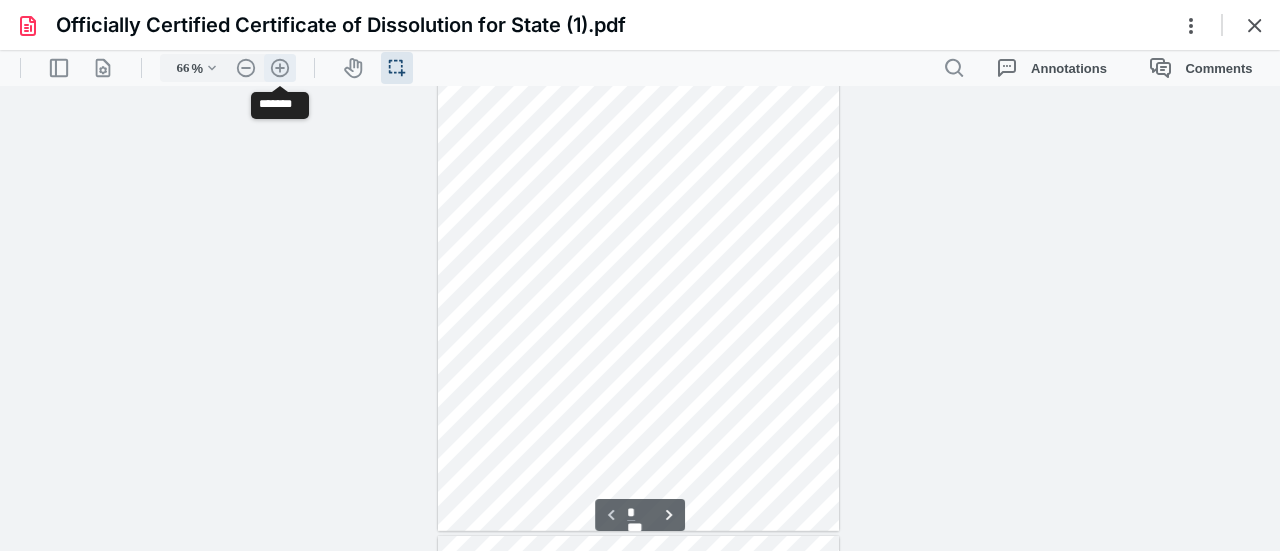 click on ".cls-1{fill:#abb0c4;} icon - header - zoom - in - line" at bounding box center [280, 68] 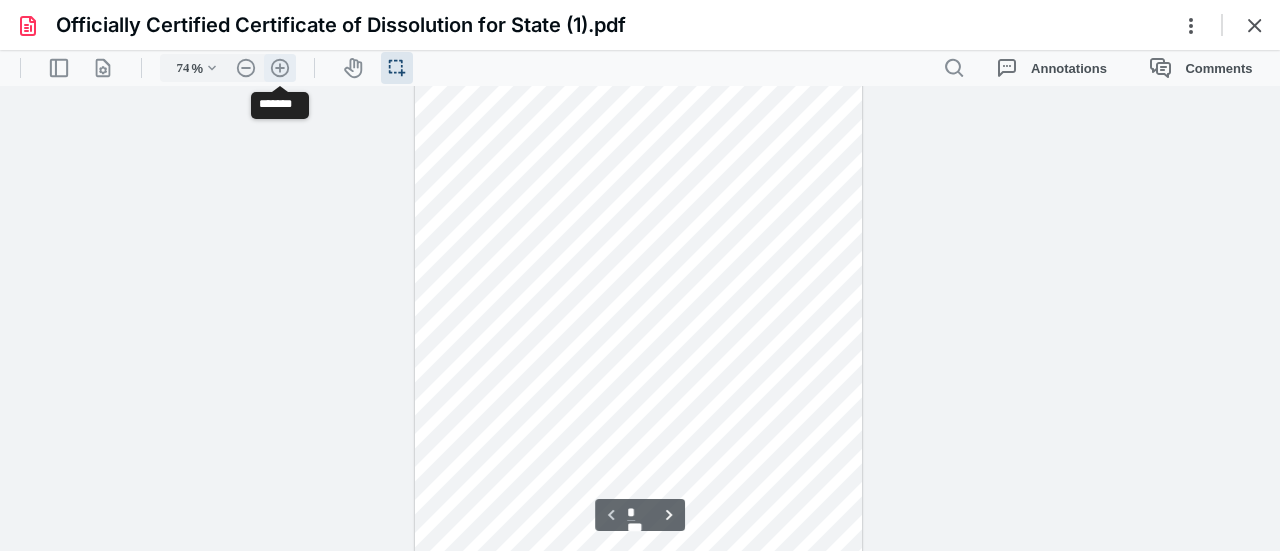 click on ".cls-1{fill:#abb0c4;} icon - header - zoom - in - line" at bounding box center (280, 68) 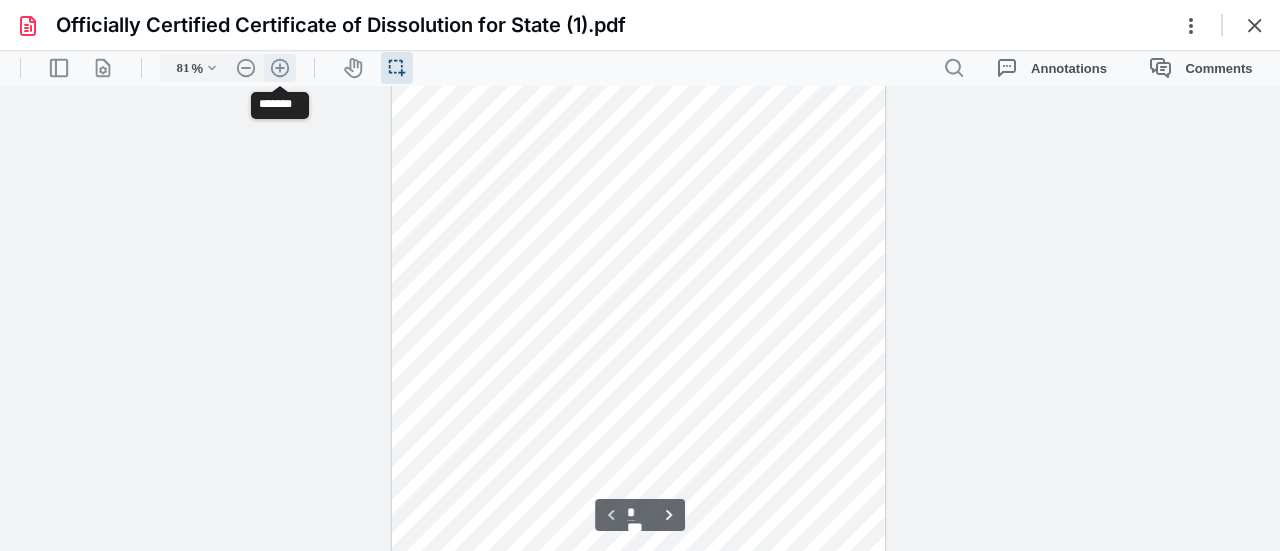 click on ".cls-1{fill:#abb0c4;} icon - header - zoom - in - line" at bounding box center [280, 68] 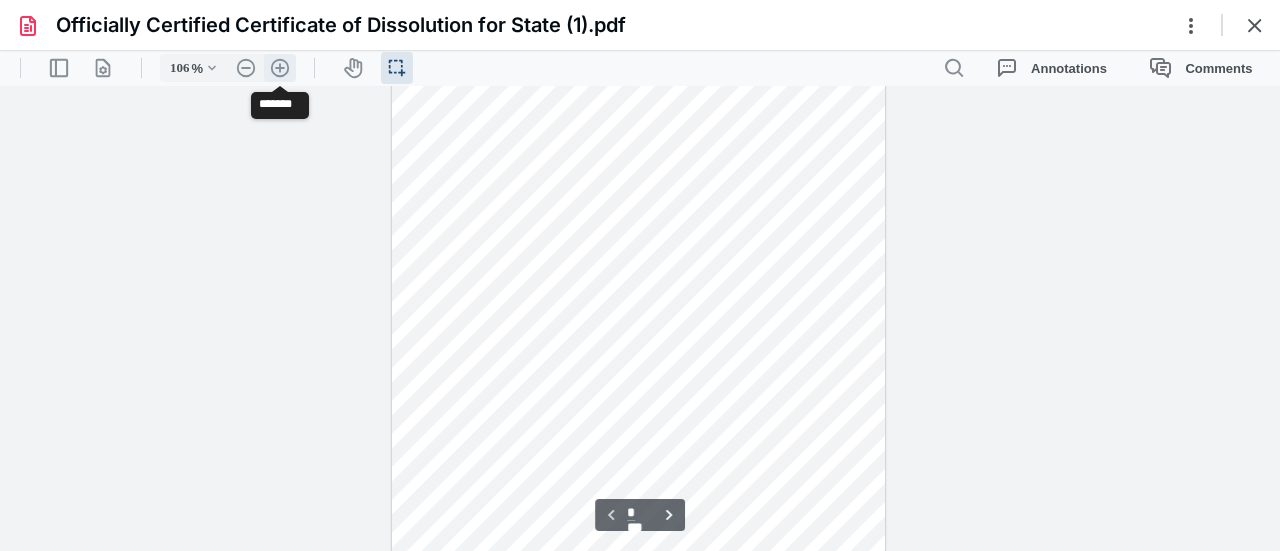 scroll, scrollTop: 244, scrollLeft: 0, axis: vertical 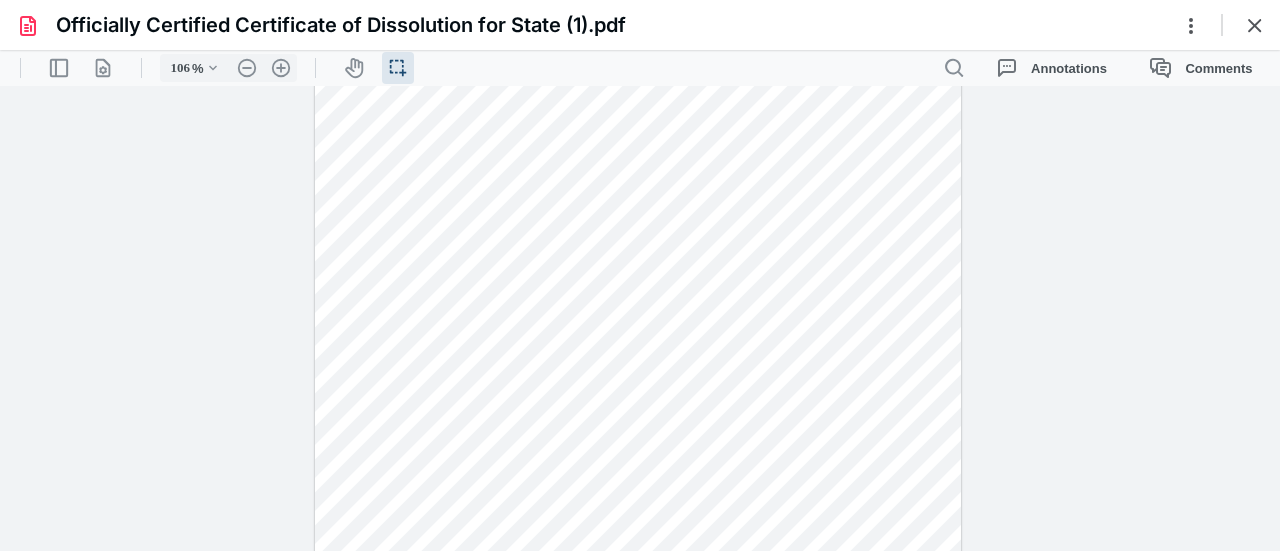 drag, startPoint x: 1279, startPoint y: 185, endPoint x: 1279, endPoint y: 417, distance: 232 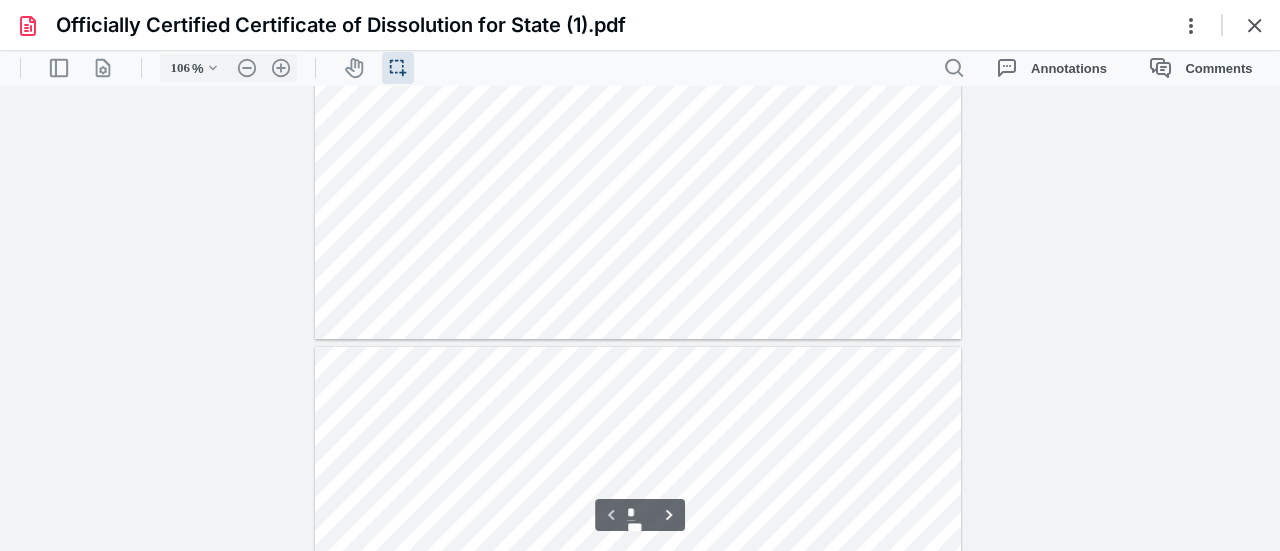 type on "*" 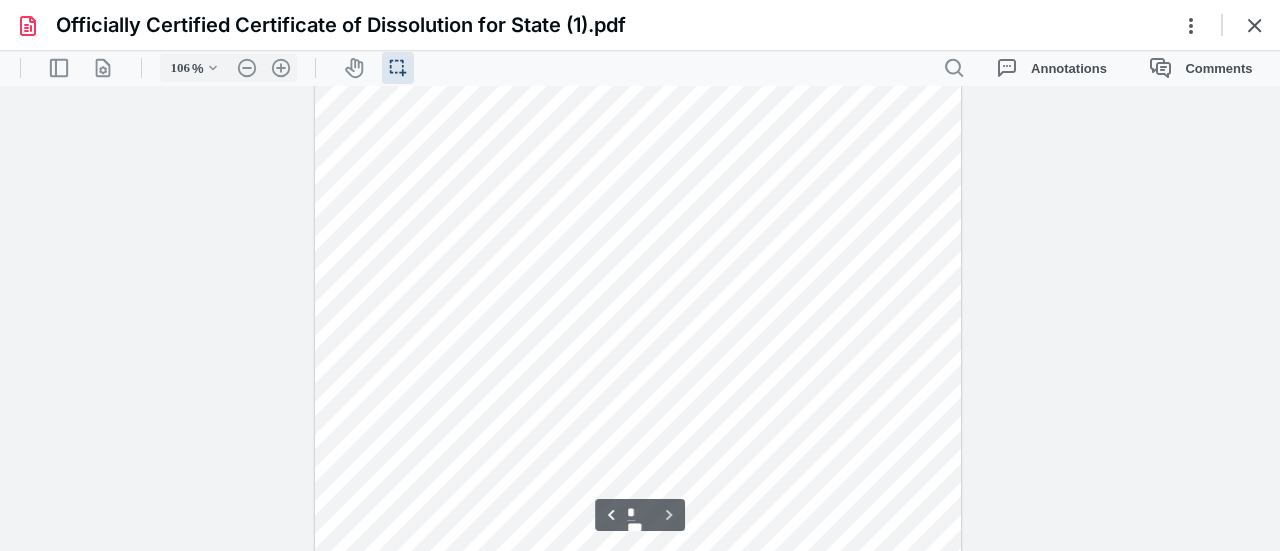 scroll, scrollTop: 1176, scrollLeft: 0, axis: vertical 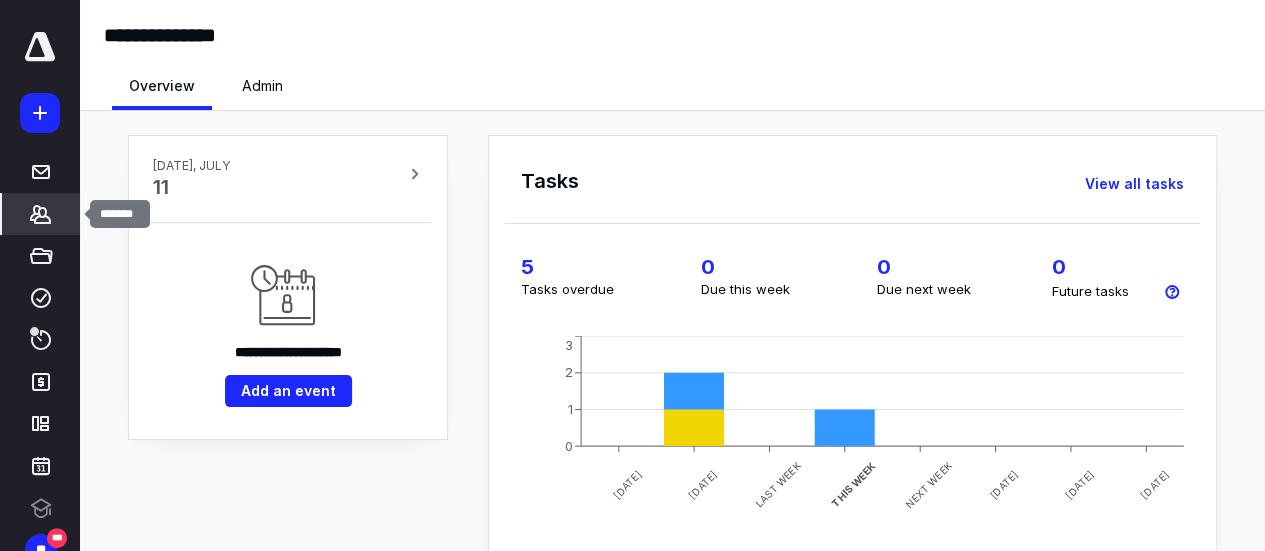 click on "*******" at bounding box center [41, 214] 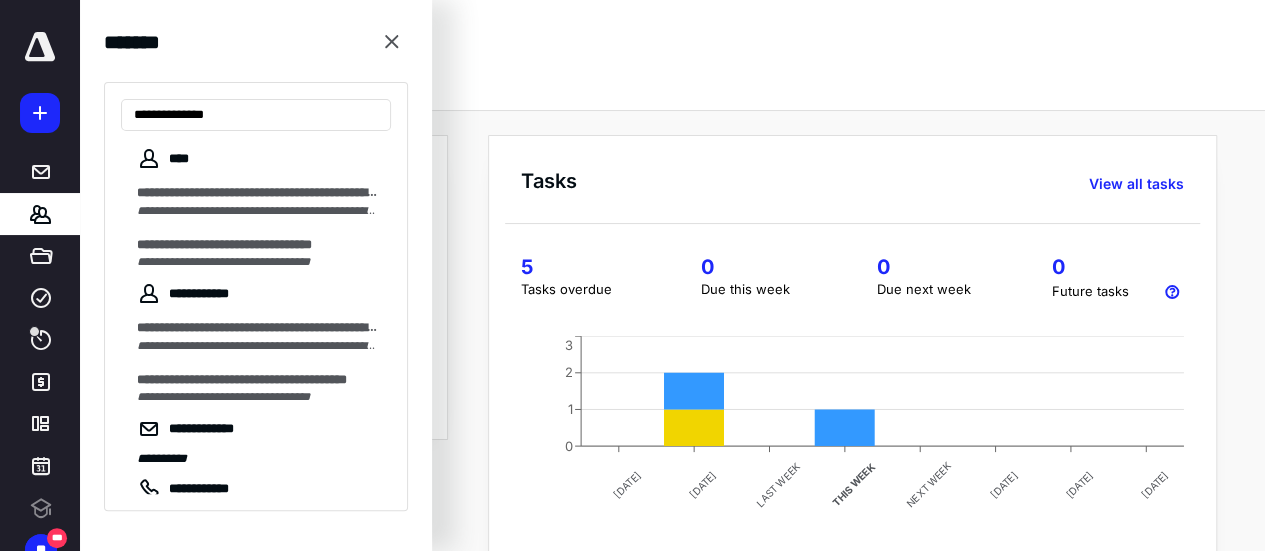 scroll, scrollTop: 0, scrollLeft: 0, axis: both 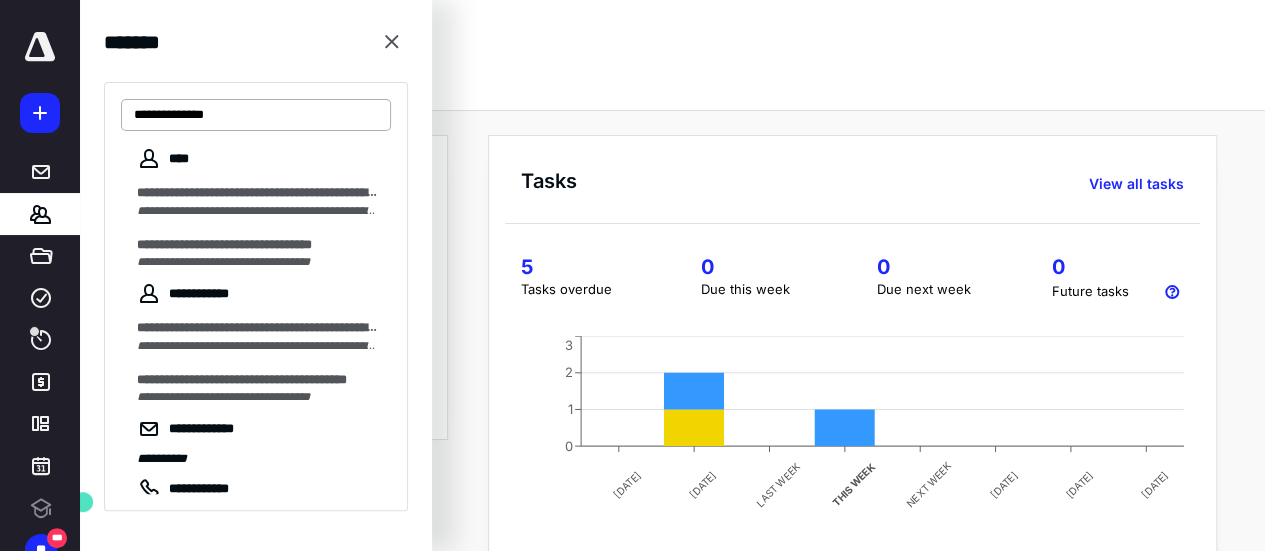 click on "**********" at bounding box center [256, 115] 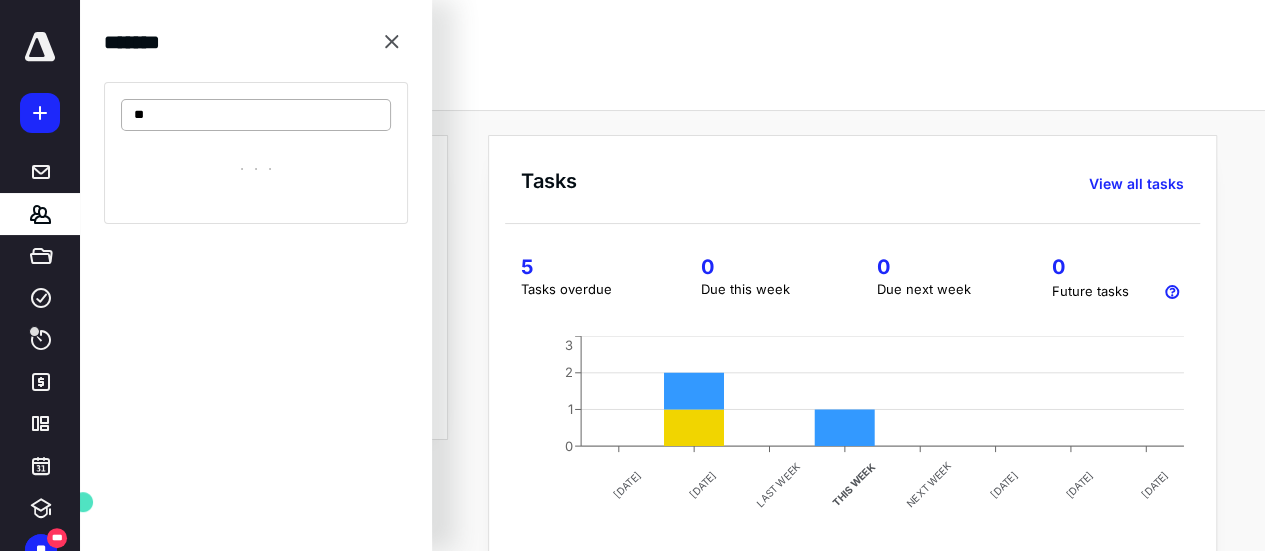type on "*" 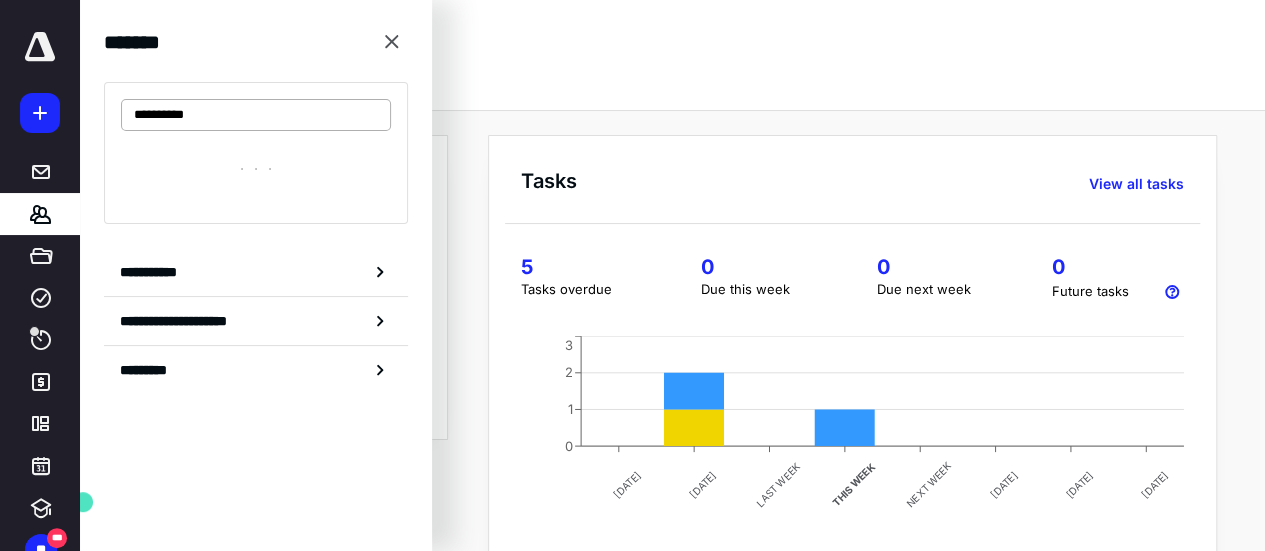 type on "**********" 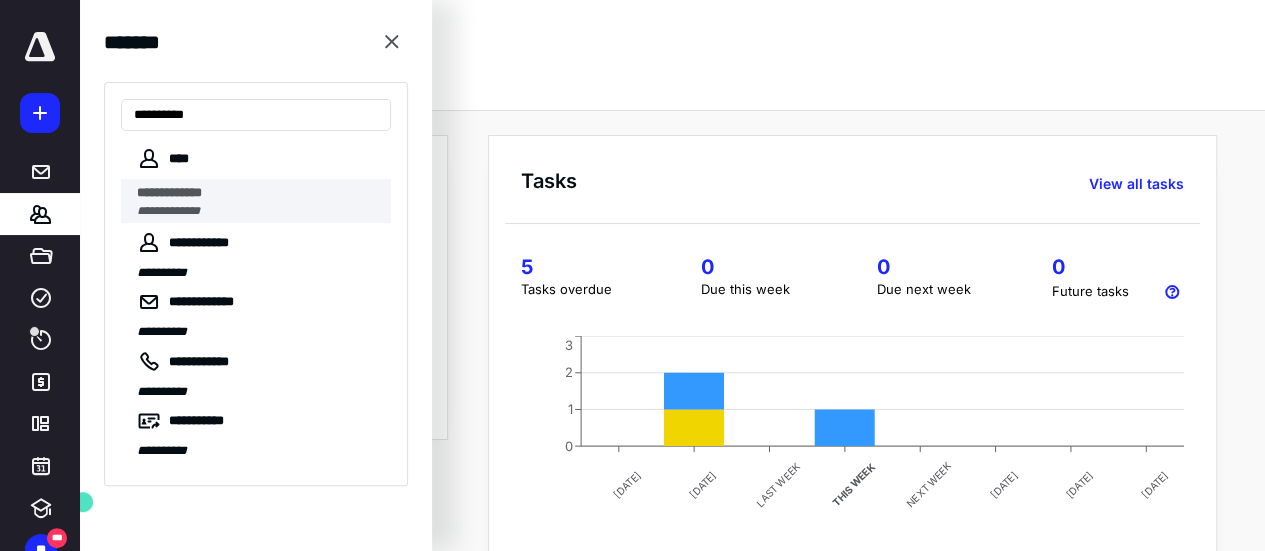 click on "**********" at bounding box center (258, 193) 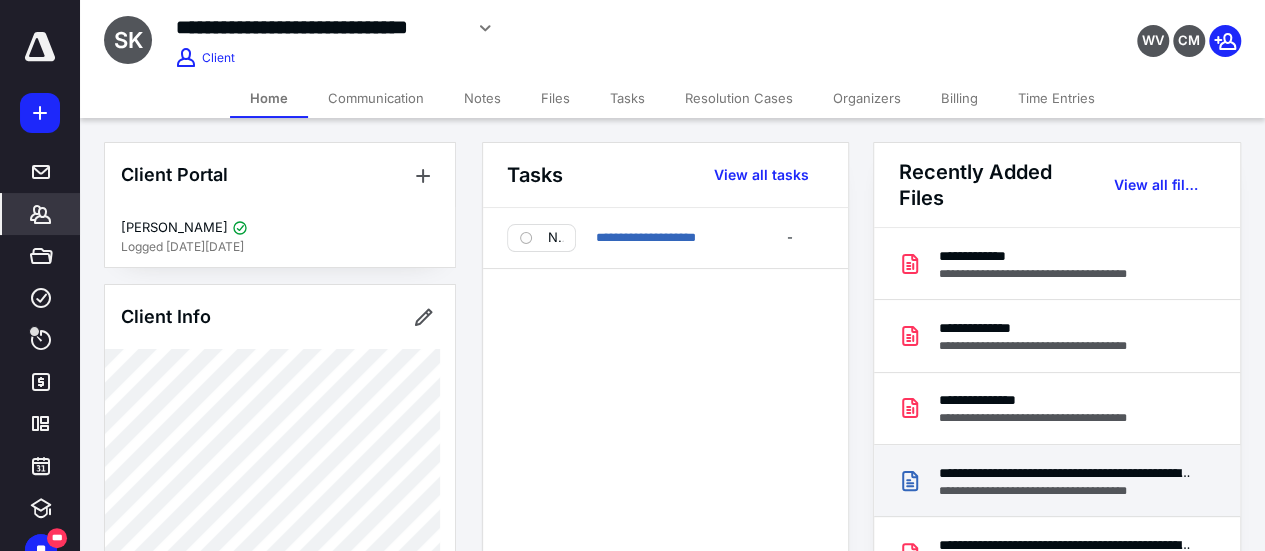 click on "**********" at bounding box center [1065, 491] 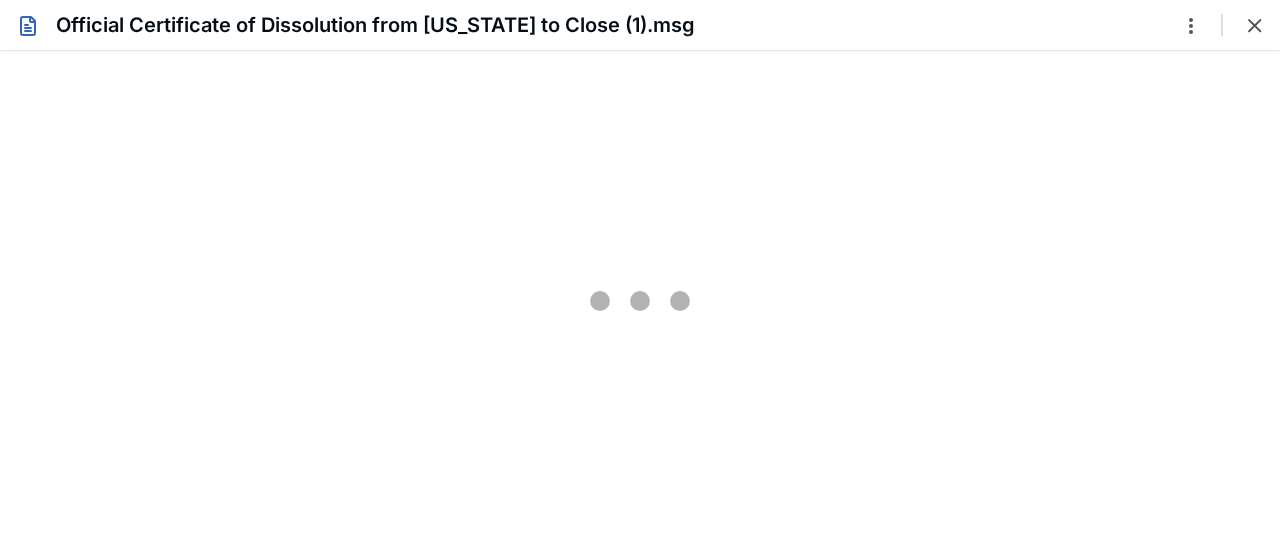 scroll, scrollTop: 0, scrollLeft: 0, axis: both 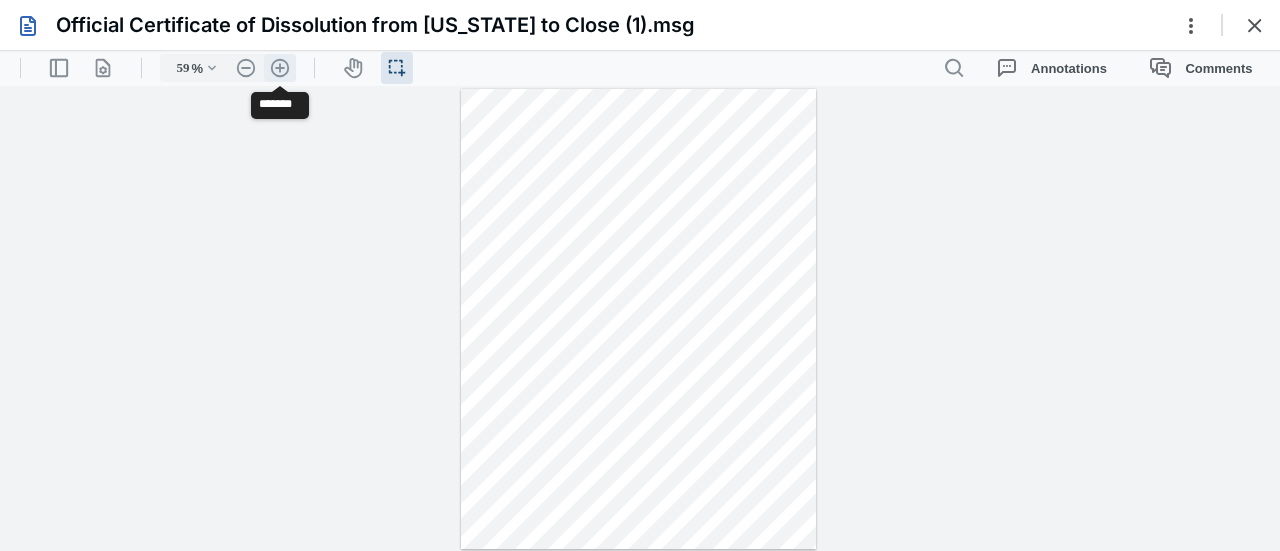click on ".cls-1{fill:#abb0c4;} icon - header - zoom - in - line" at bounding box center [280, 68] 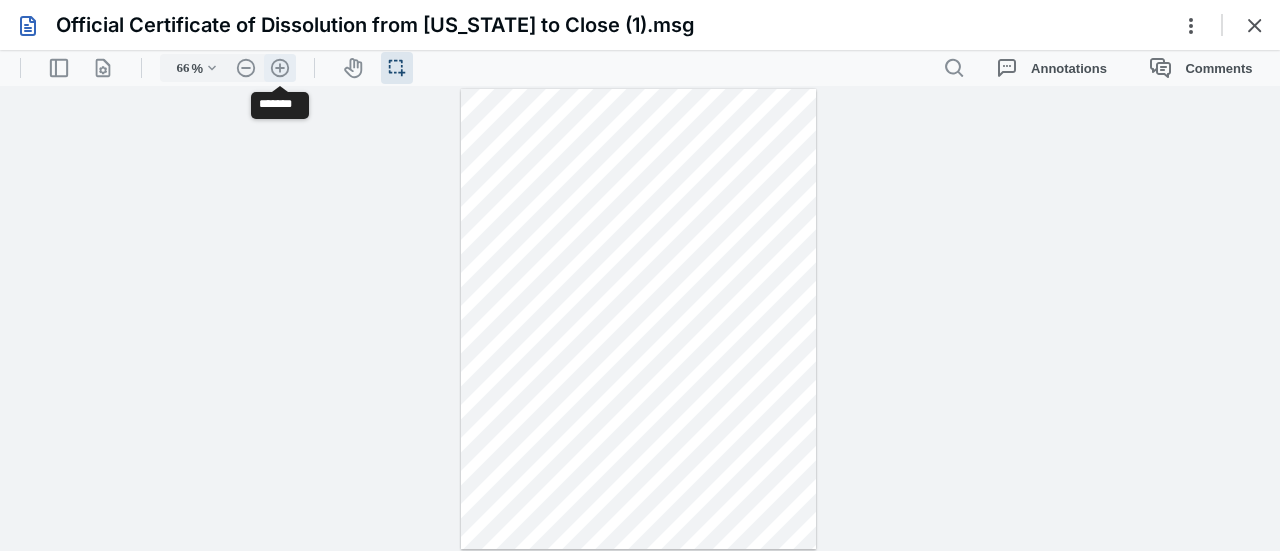 click on ".cls-1{fill:#abb0c4;} icon - header - zoom - in - line" at bounding box center (280, 68) 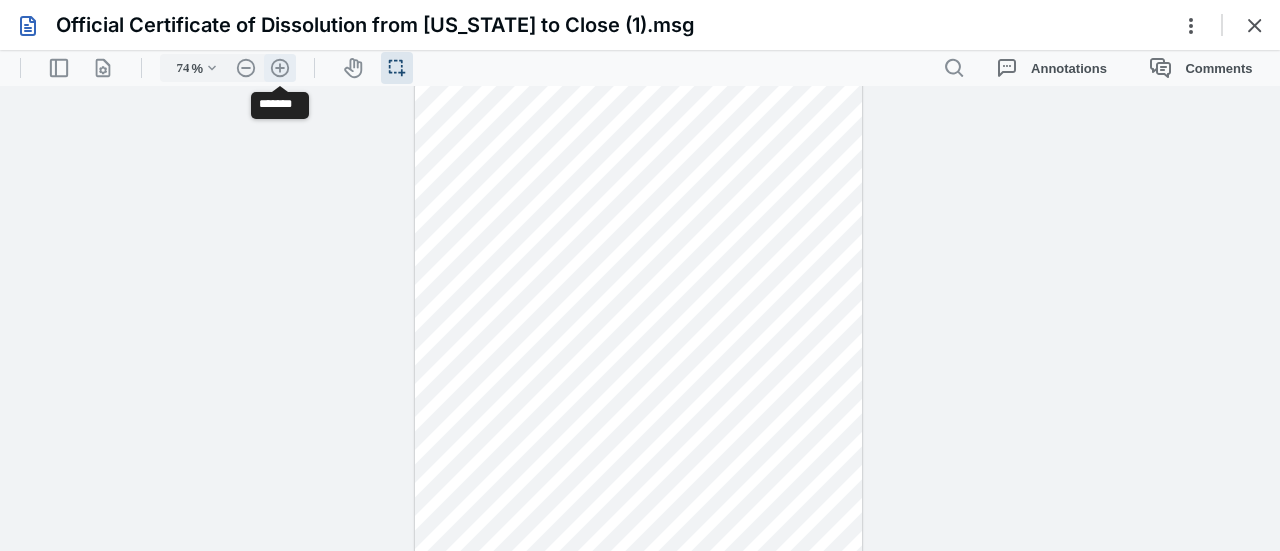 click on ".cls-1{fill:#abb0c4;} icon - header - zoom - in - line" at bounding box center [280, 68] 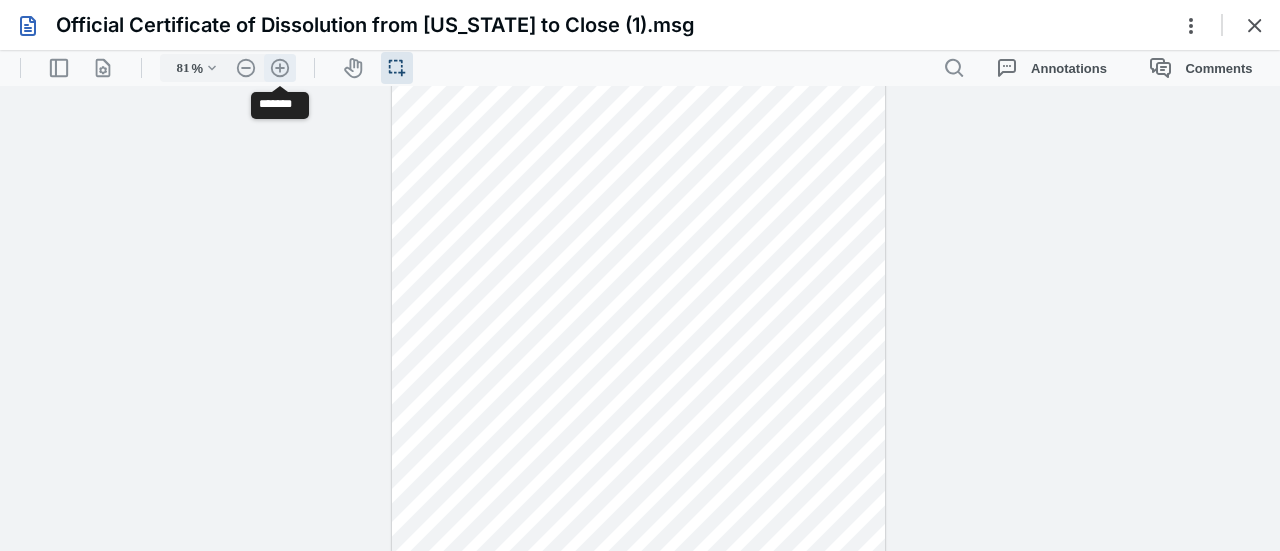 click on ".cls-1{fill:#abb0c4;} icon - header - zoom - in - line" at bounding box center (280, 68) 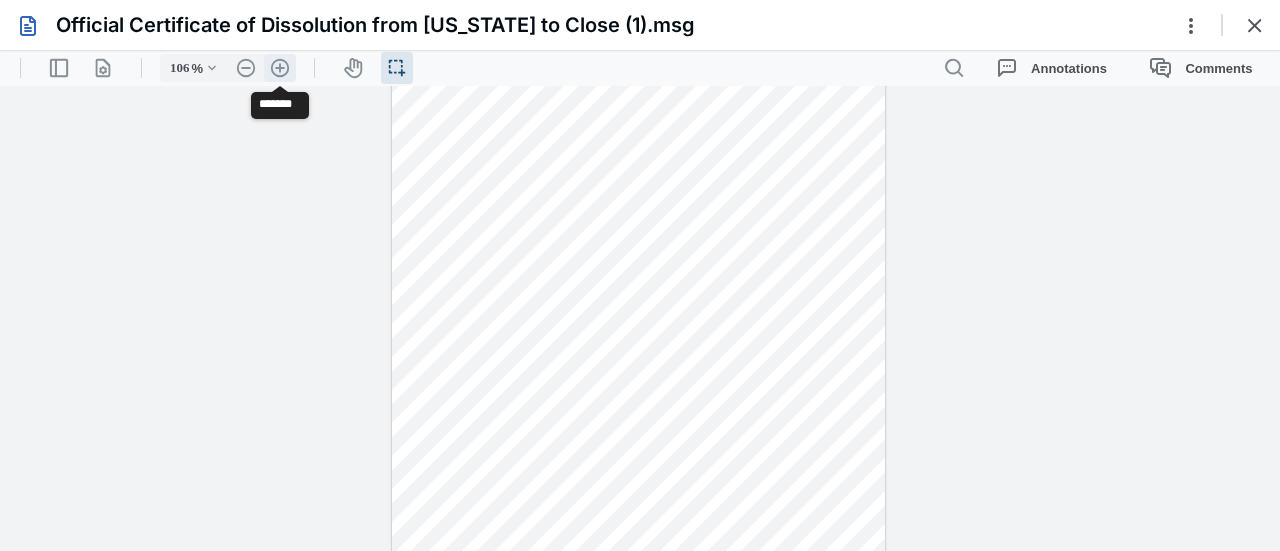 scroll, scrollTop: 173, scrollLeft: 0, axis: vertical 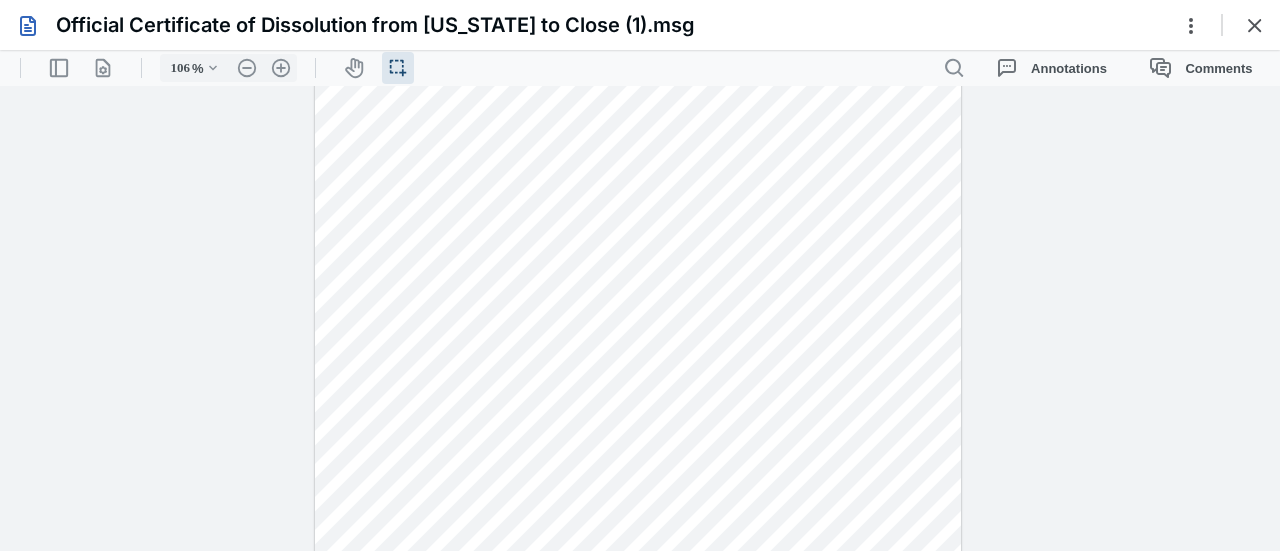 click on "**********" at bounding box center (640, 318) 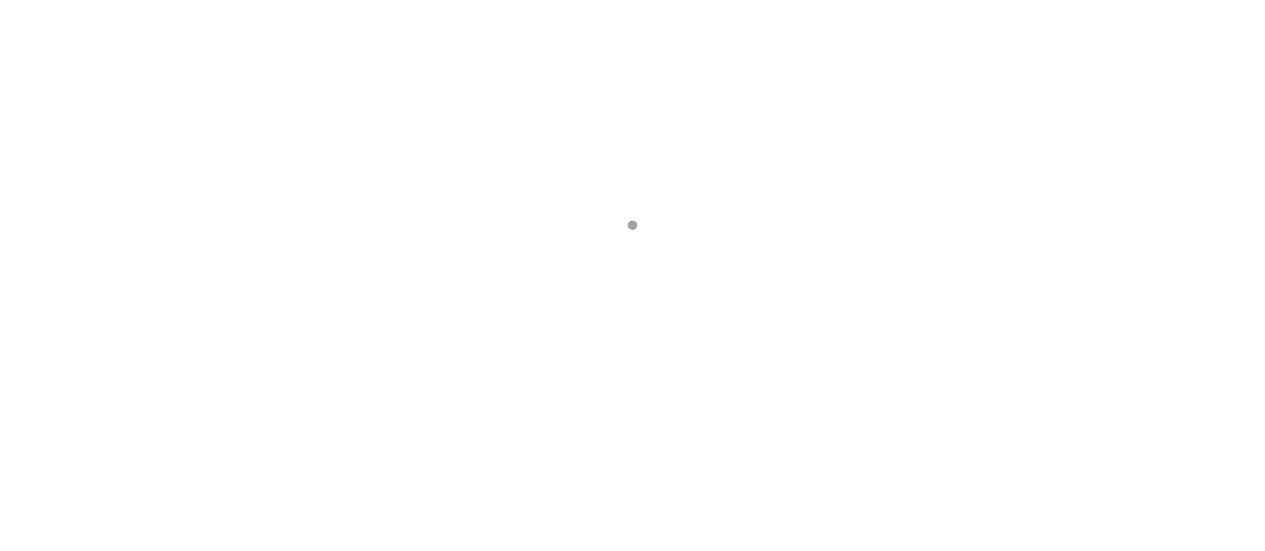 scroll, scrollTop: 0, scrollLeft: 0, axis: both 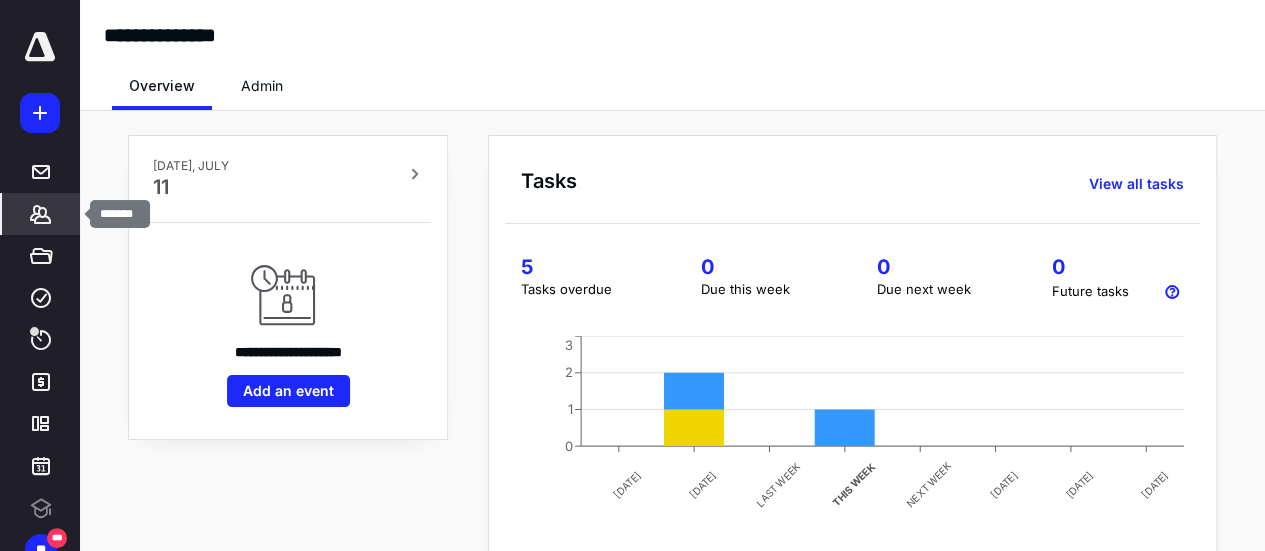 click on "*******" at bounding box center (41, 214) 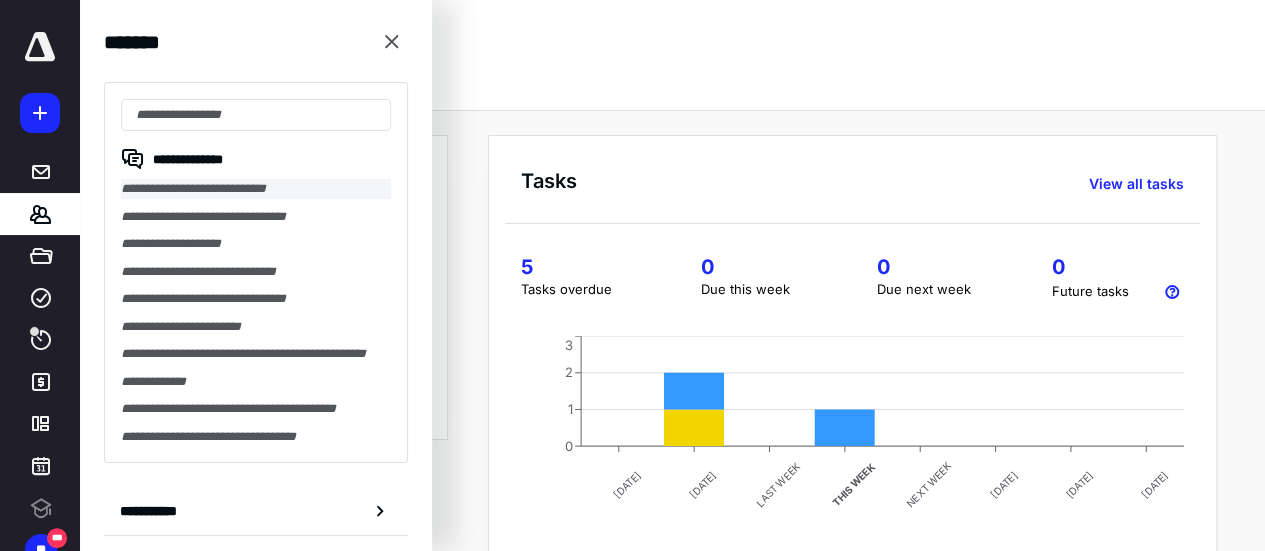 click on "**********" at bounding box center [256, 189] 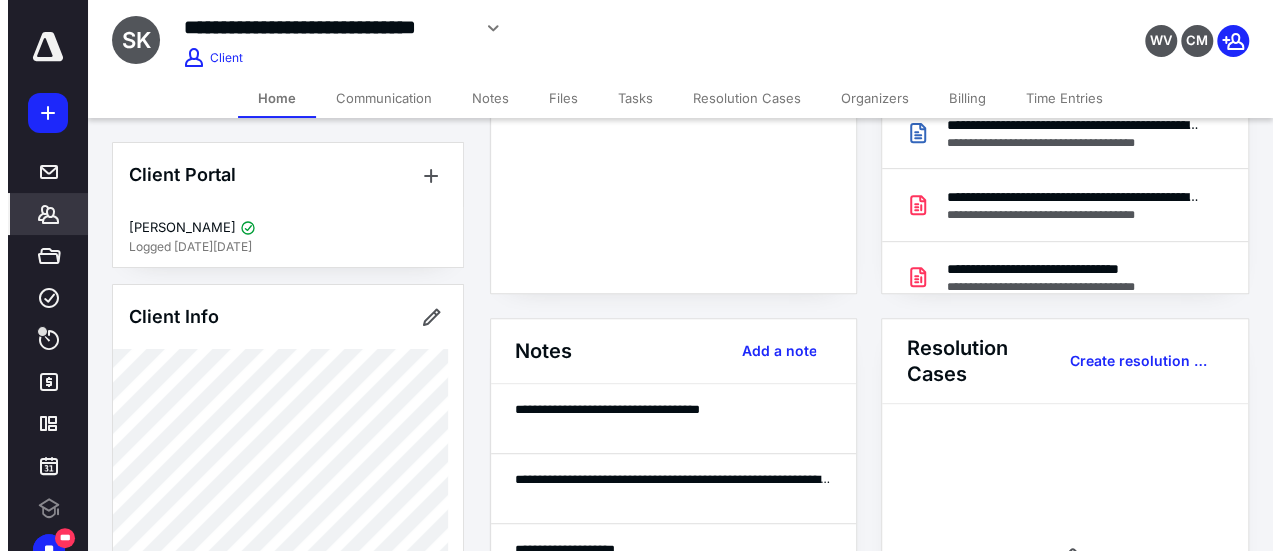 scroll, scrollTop: 0, scrollLeft: 0, axis: both 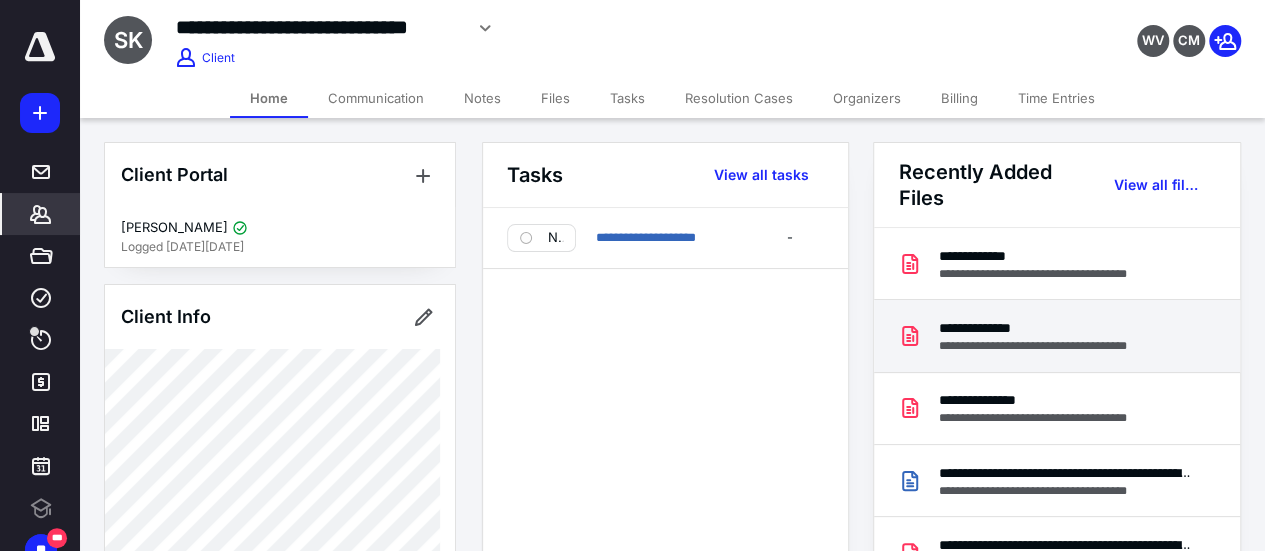 click on "**********" at bounding box center (1049, 328) 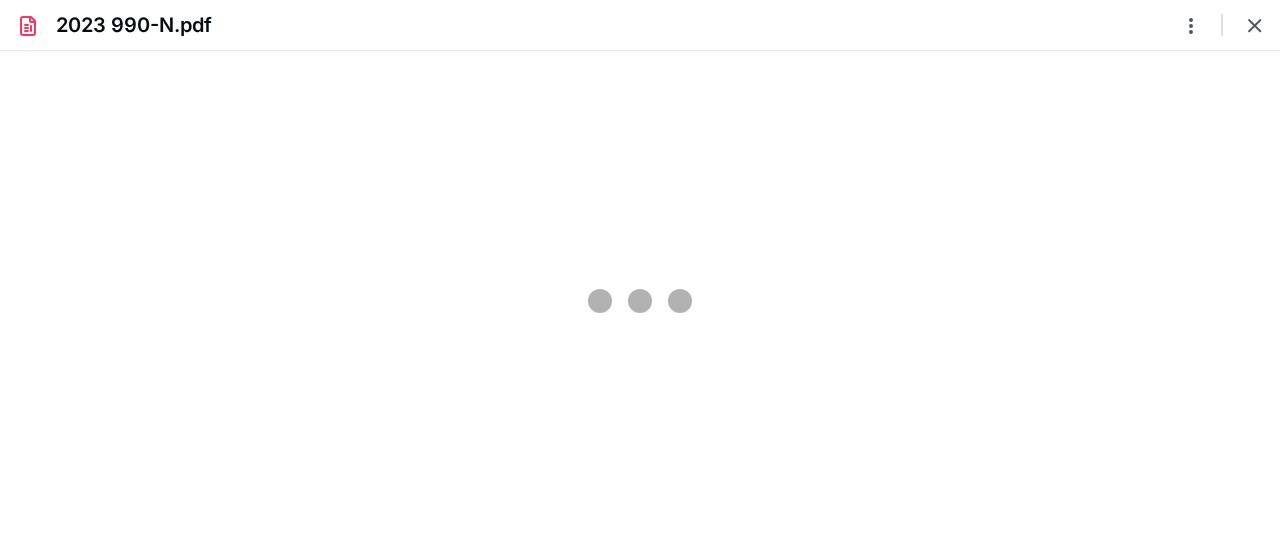 scroll, scrollTop: 0, scrollLeft: 0, axis: both 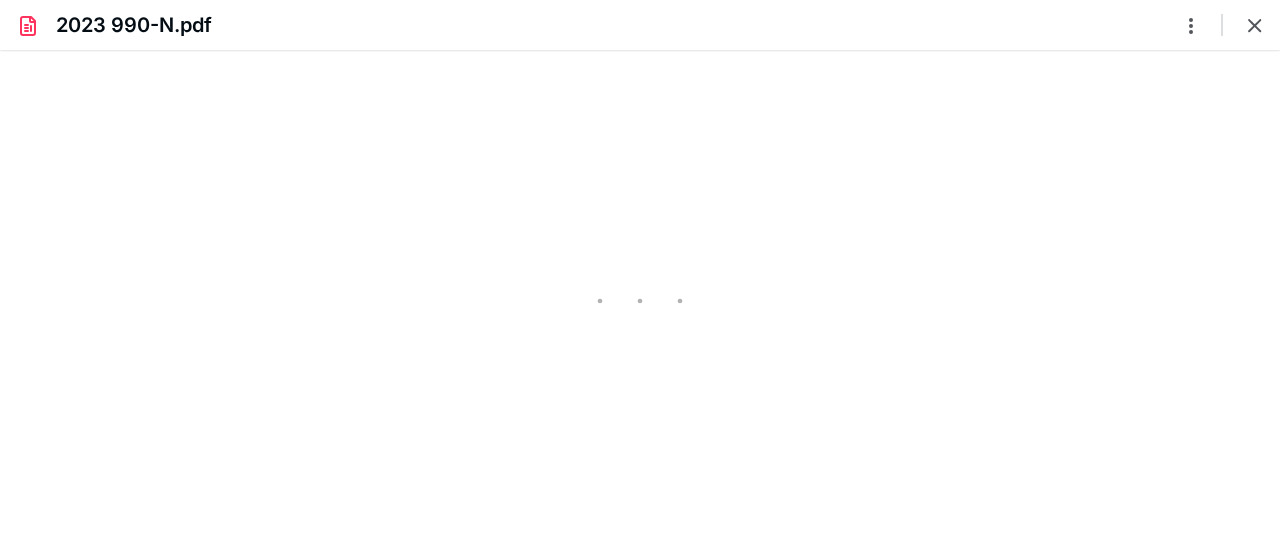type on "59" 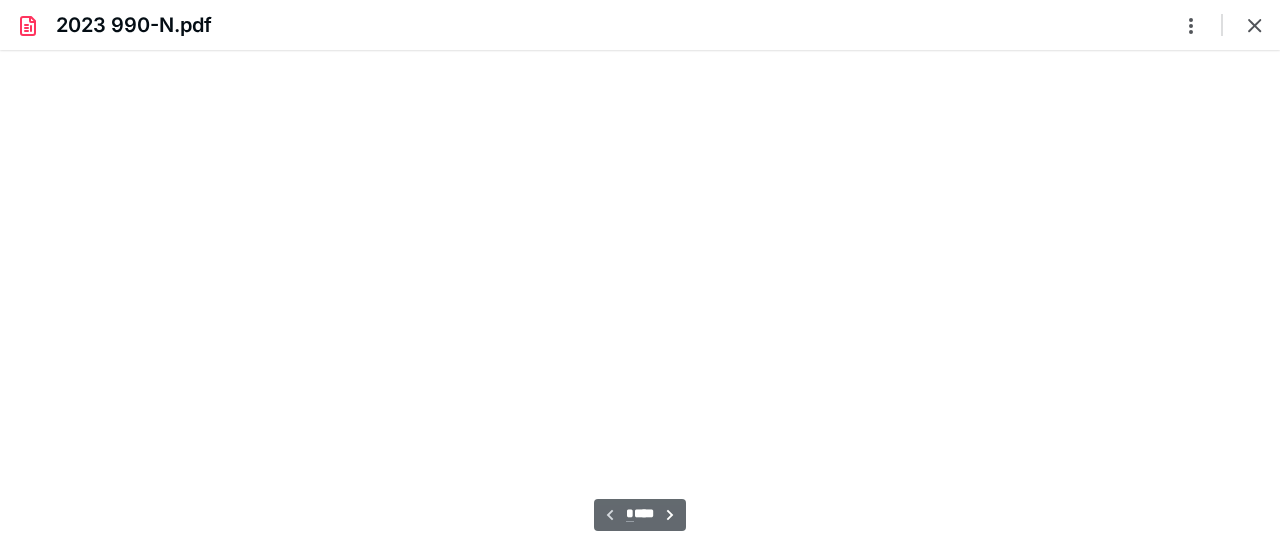 scroll, scrollTop: 38, scrollLeft: 0, axis: vertical 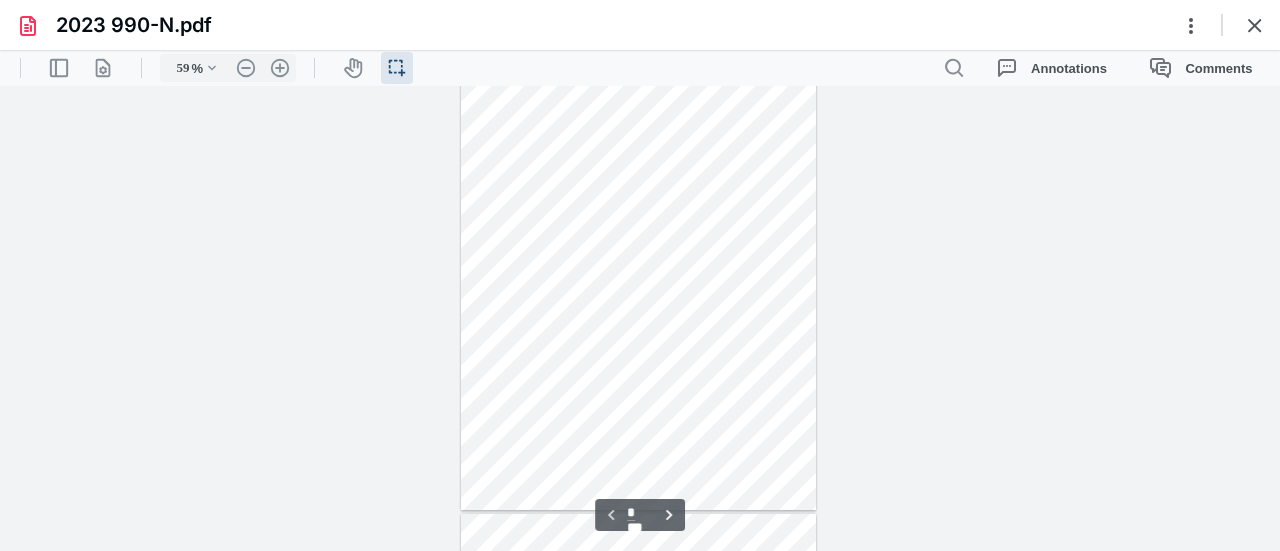 drag, startPoint x: 1277, startPoint y: 144, endPoint x: 1276, endPoint y: 249, distance: 105.00476 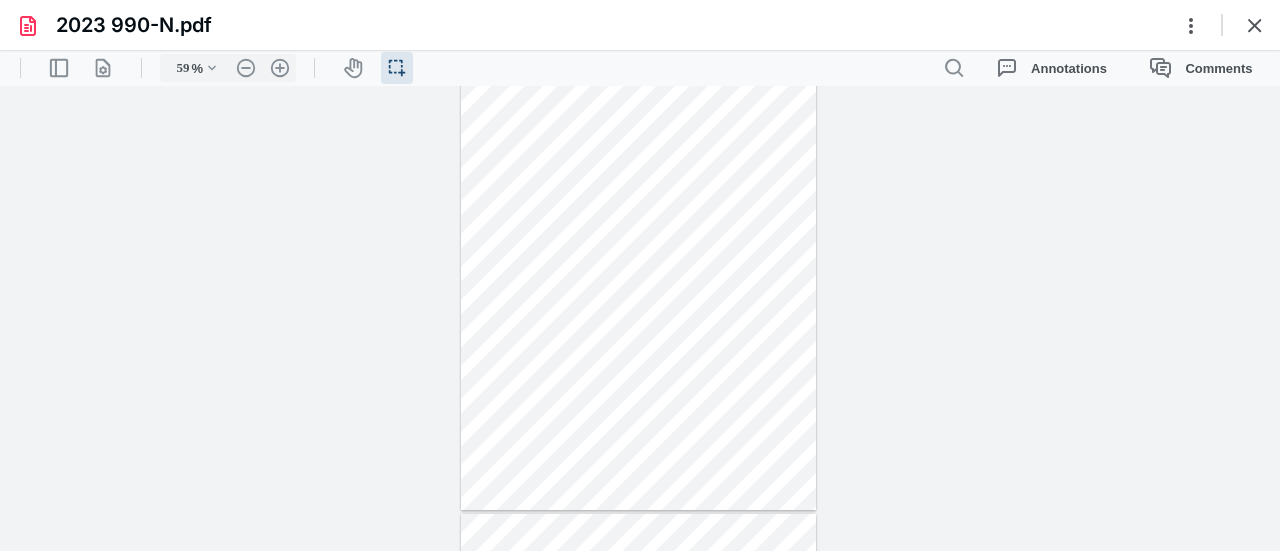 type on "*" 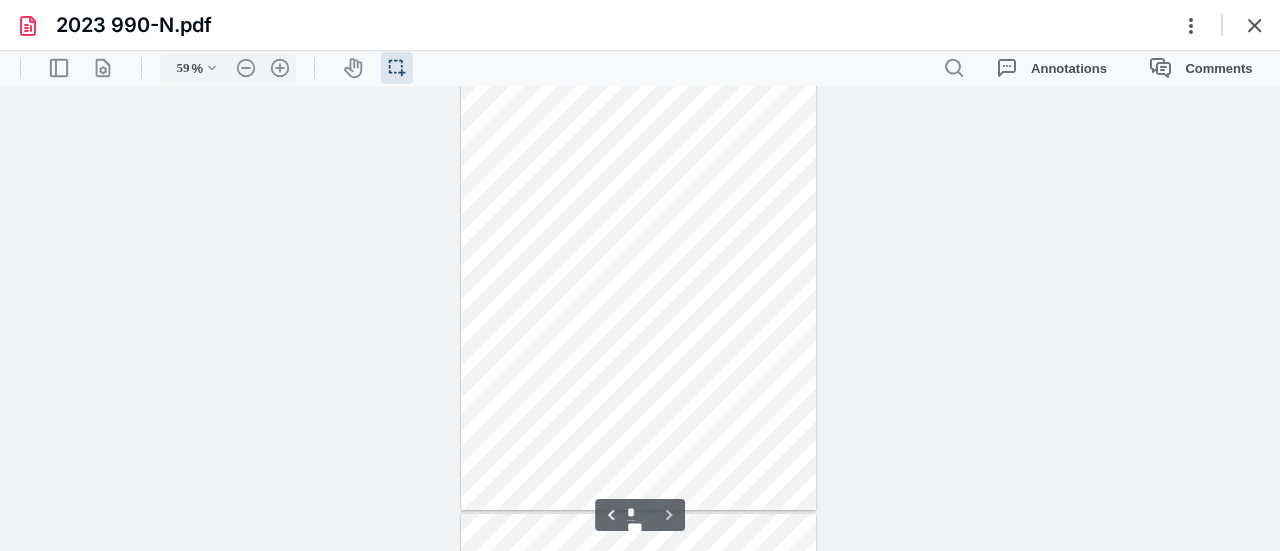 scroll, scrollTop: 445, scrollLeft: 0, axis: vertical 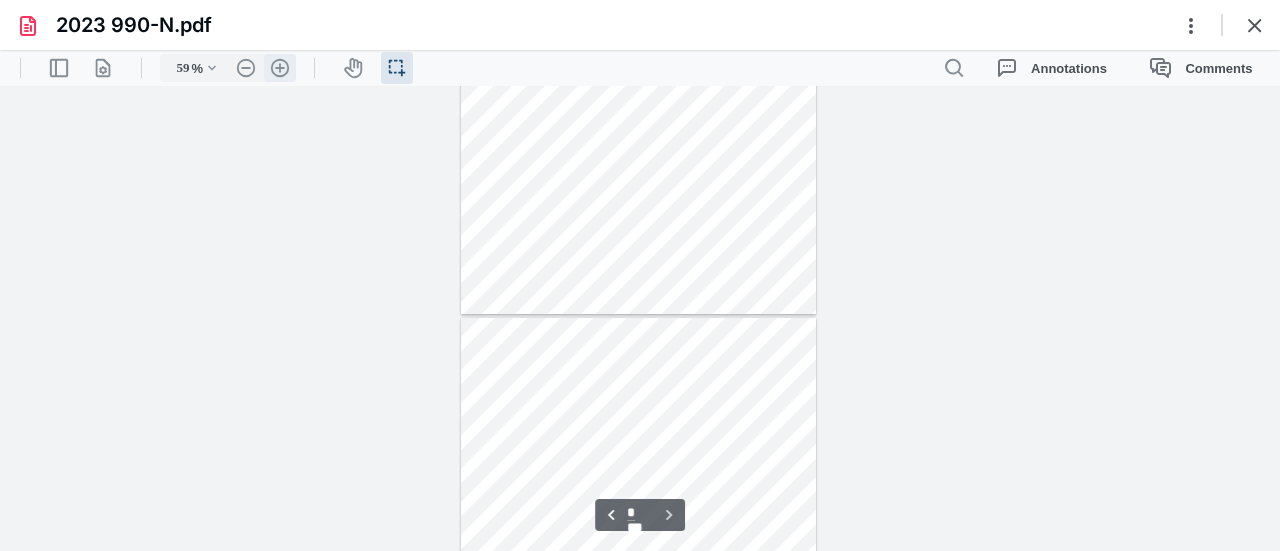 click on ".cls-1{fill:#abb0c4;} icon - header - zoom - in - line" at bounding box center [280, 68] 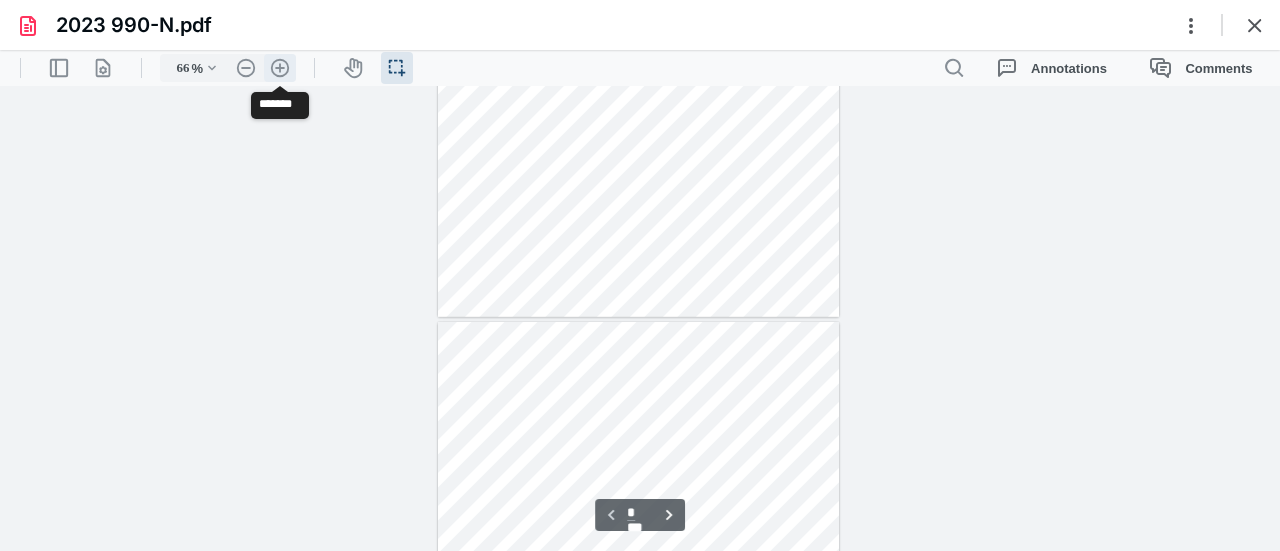click on ".cls-1{fill:#abb0c4;} icon - header - zoom - in - line" at bounding box center (280, 68) 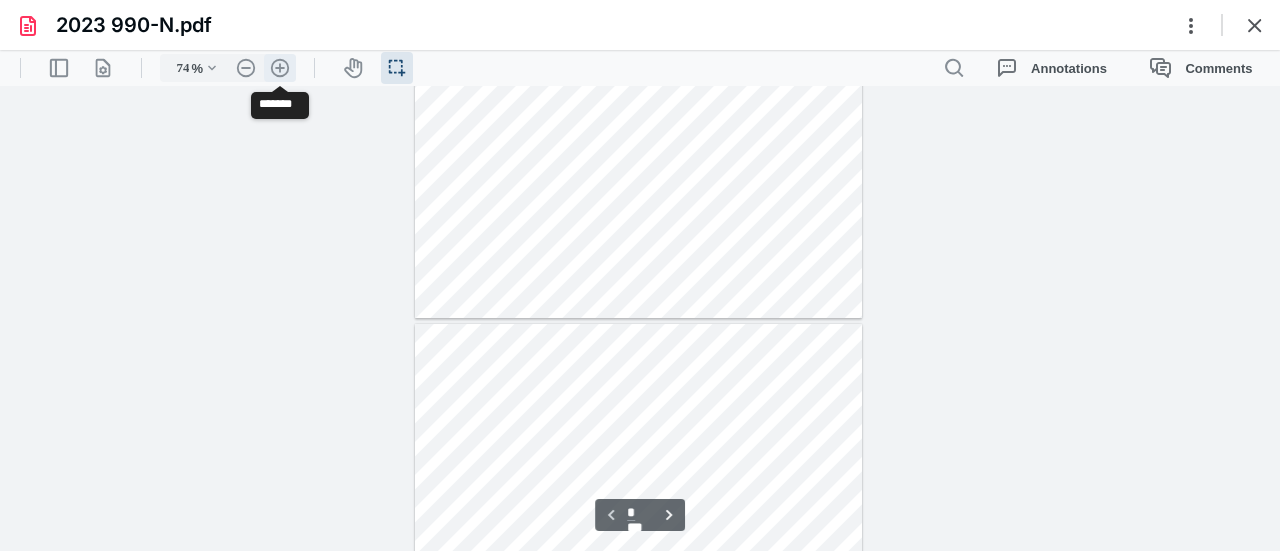 click on ".cls-1{fill:#abb0c4;} icon - header - zoom - in - line" at bounding box center (280, 68) 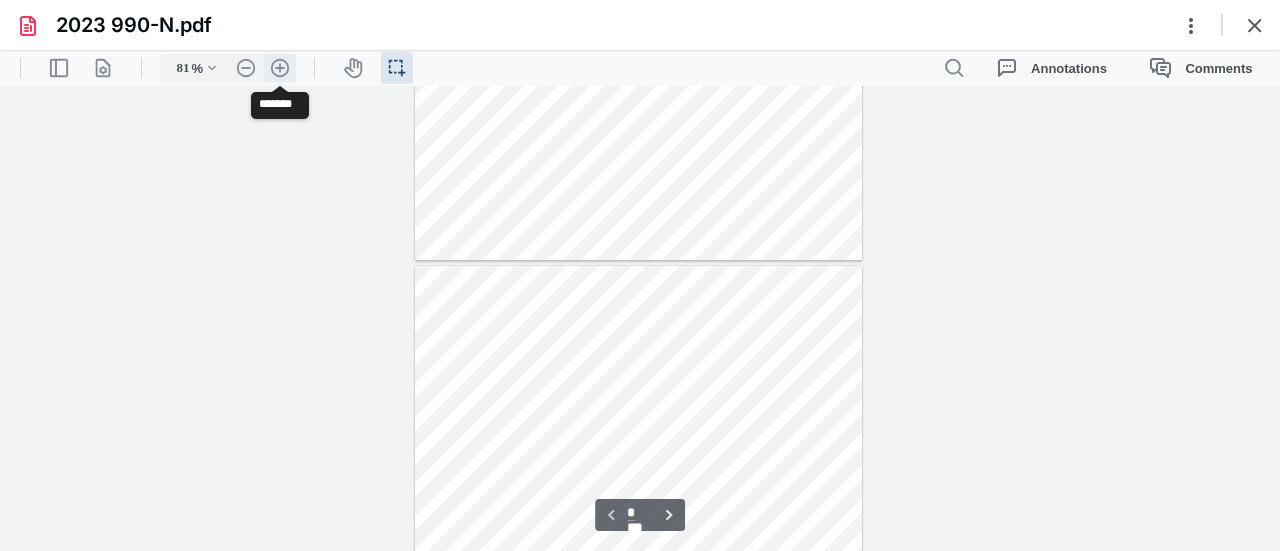 click on ".cls-1{fill:#abb0c4;} icon - header - zoom - in - line" at bounding box center [280, 68] 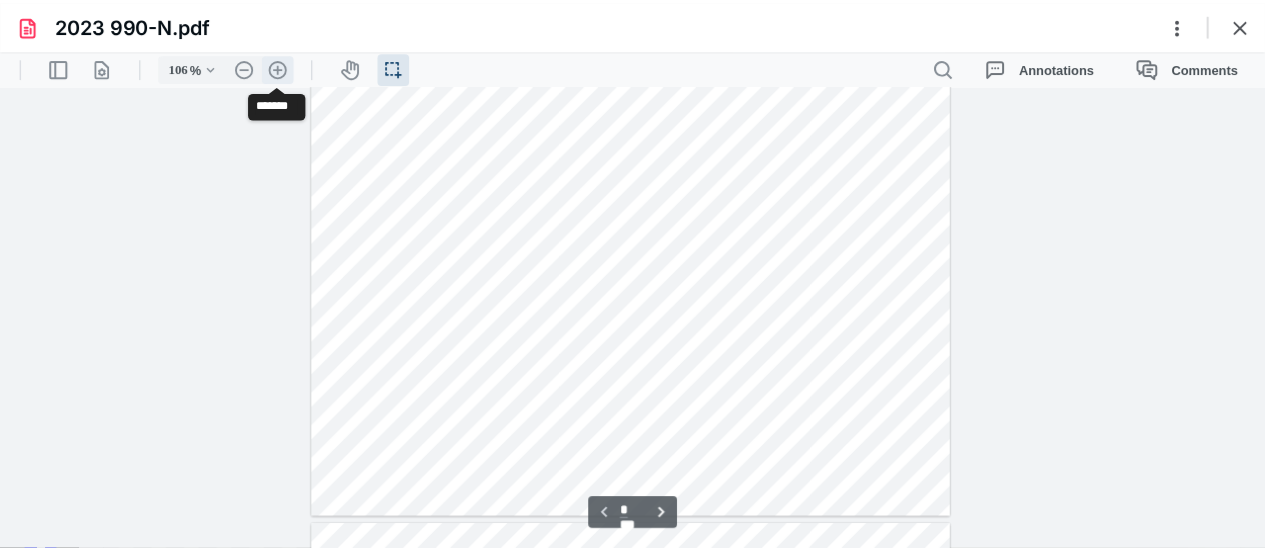 scroll, scrollTop: 601, scrollLeft: 0, axis: vertical 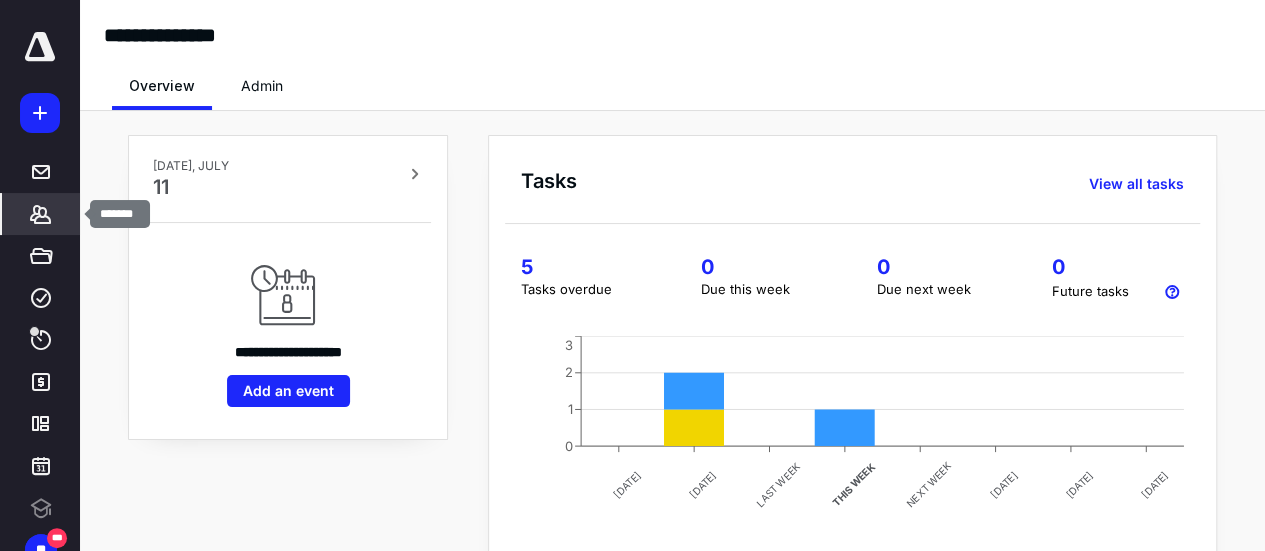 click 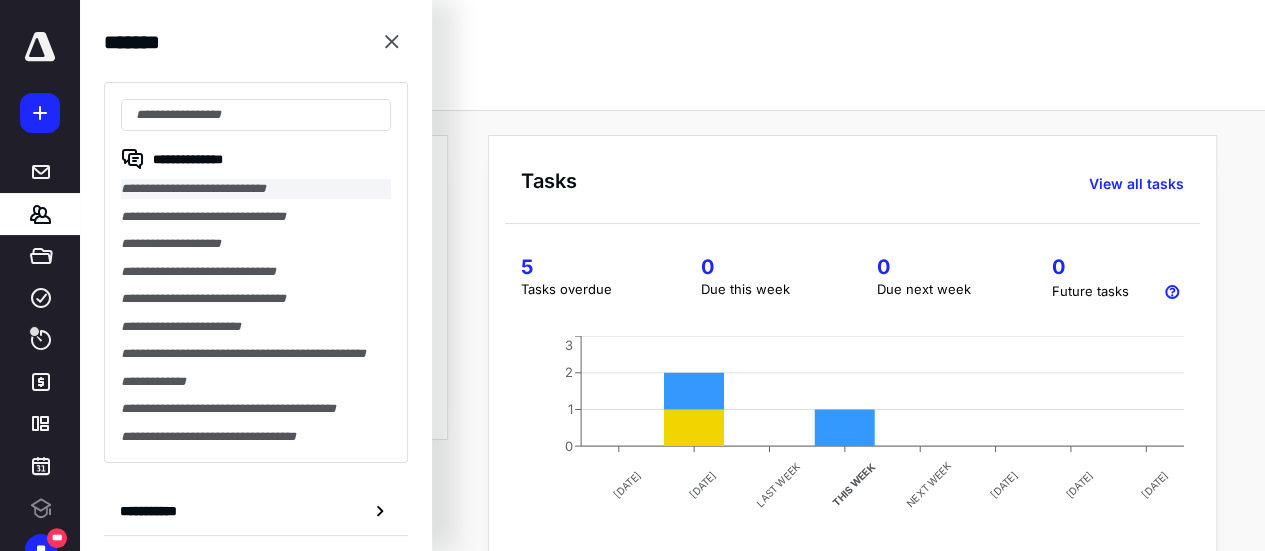 click on "**********" at bounding box center [256, 189] 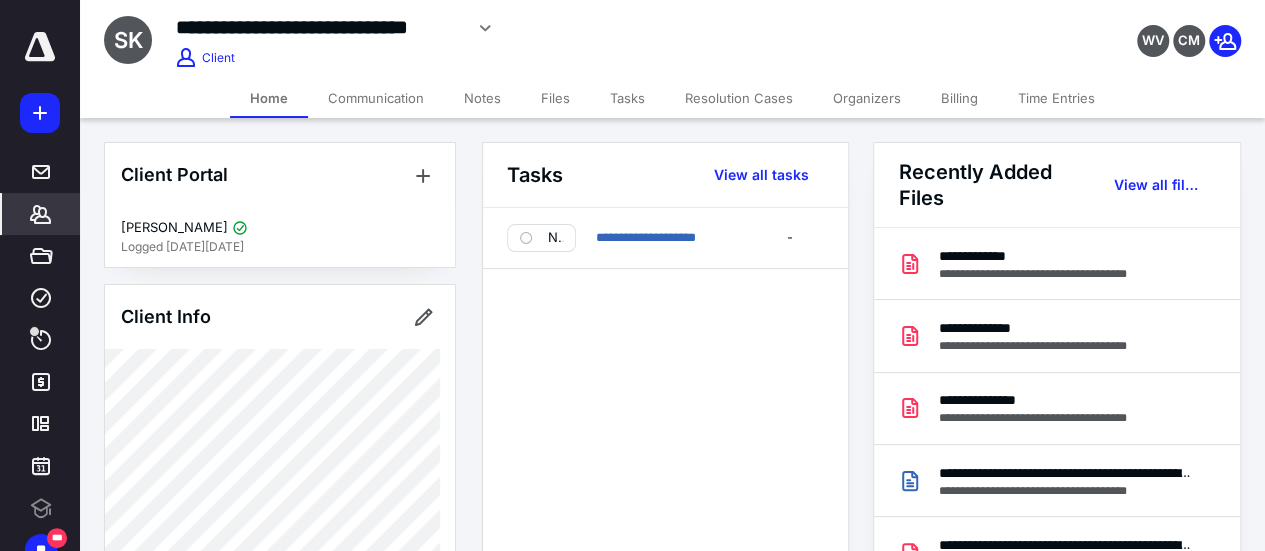 scroll, scrollTop: 482, scrollLeft: 0, axis: vertical 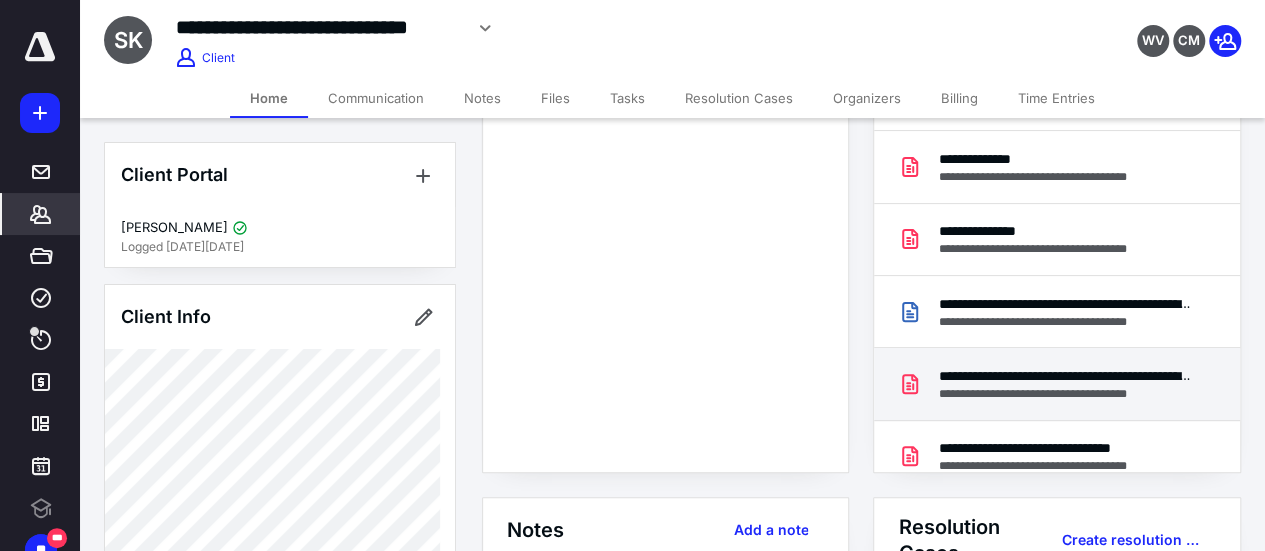 click on "**********" at bounding box center [1056, 384] 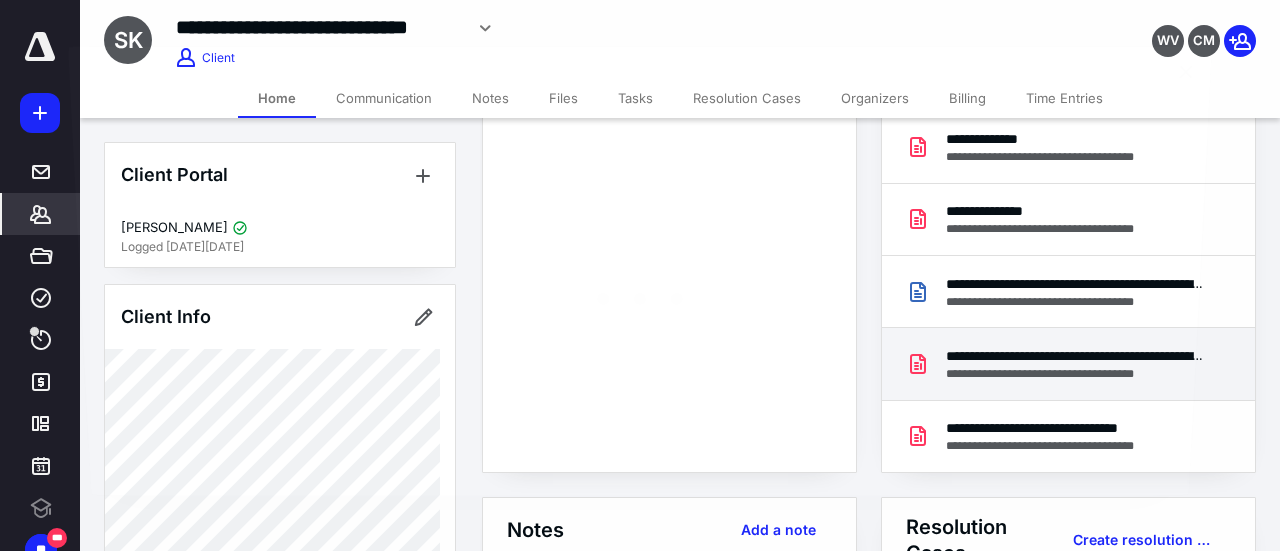 click at bounding box center [639, 294] 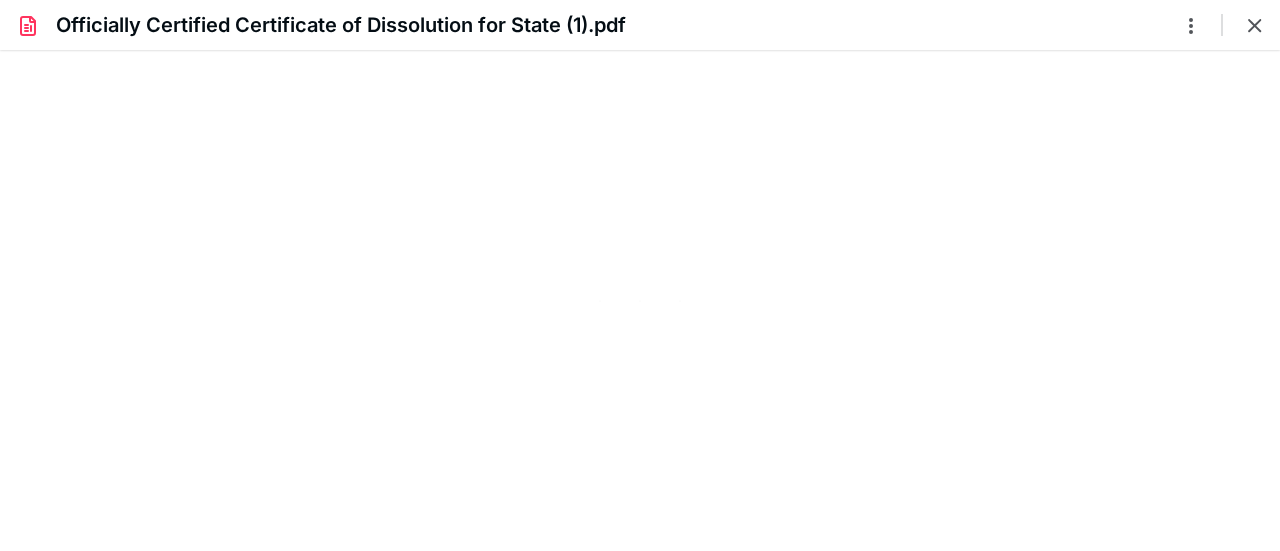 scroll, scrollTop: 0, scrollLeft: 0, axis: both 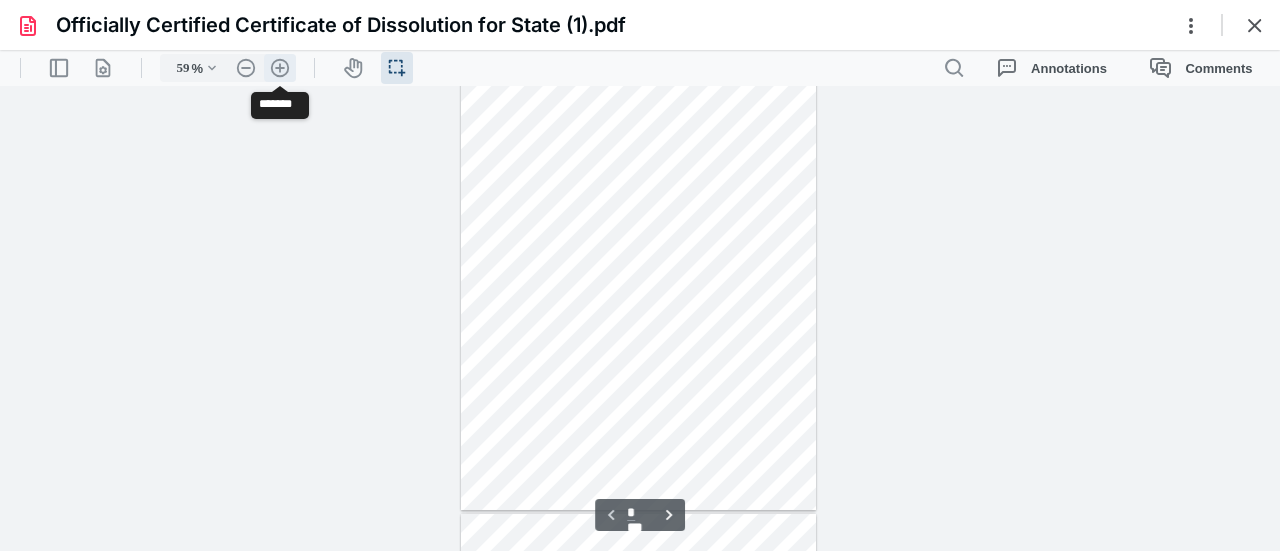 click on ".cls-1{fill:#abb0c4;} icon - header - zoom - in - line" at bounding box center (280, 68) 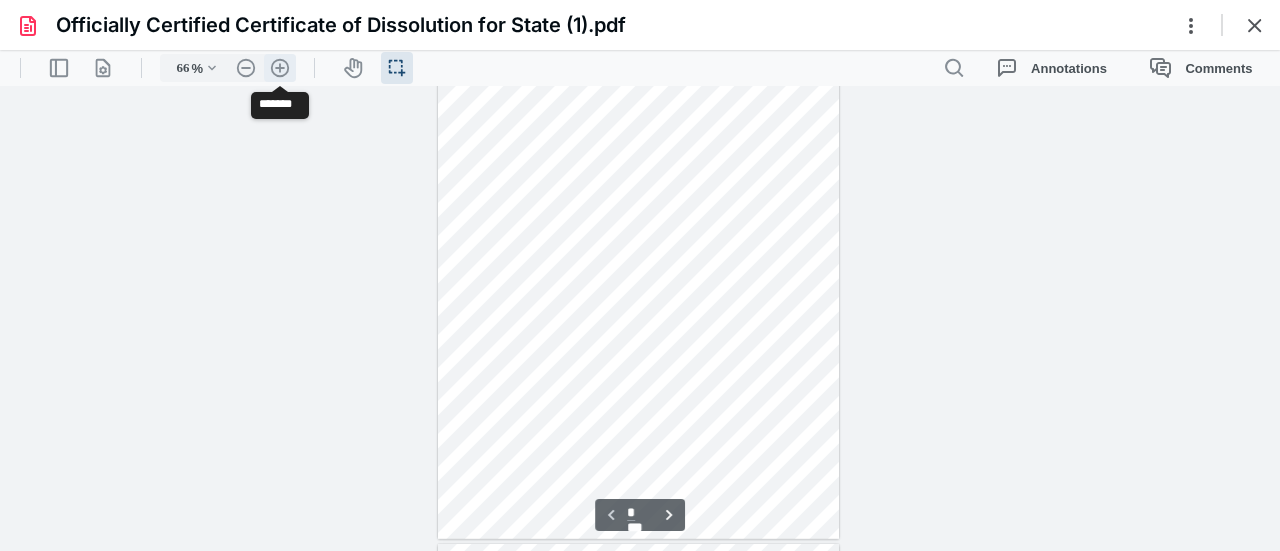 click on ".cls-1{fill:#abb0c4;} icon - header - zoom - in - line" at bounding box center [280, 68] 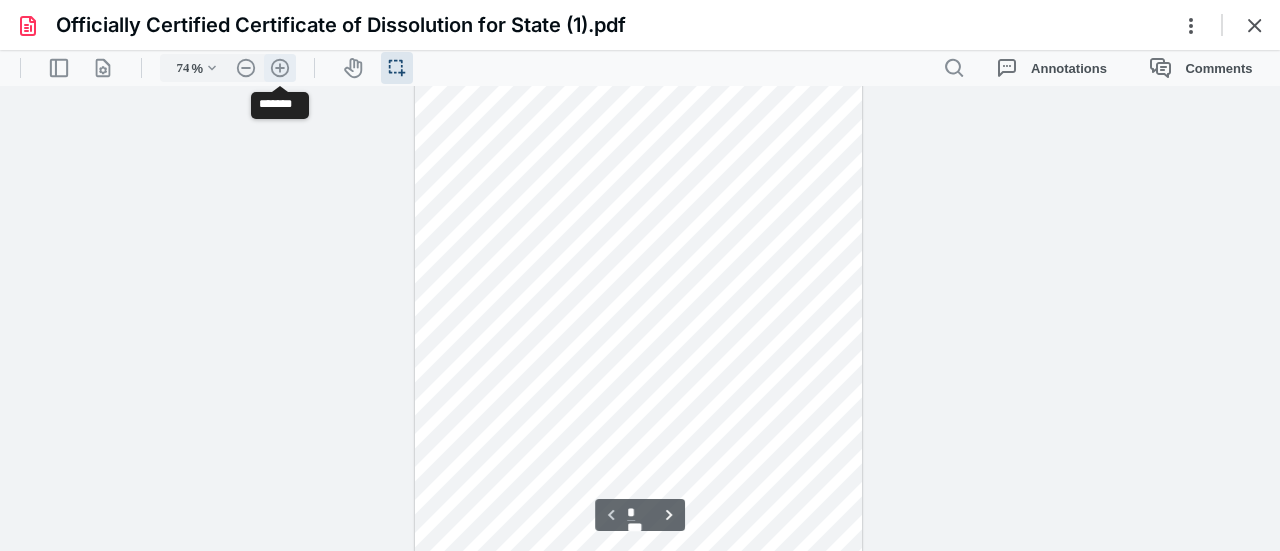 click on ".cls-1{fill:#abb0c4;} icon - header - zoom - in - line" at bounding box center [280, 68] 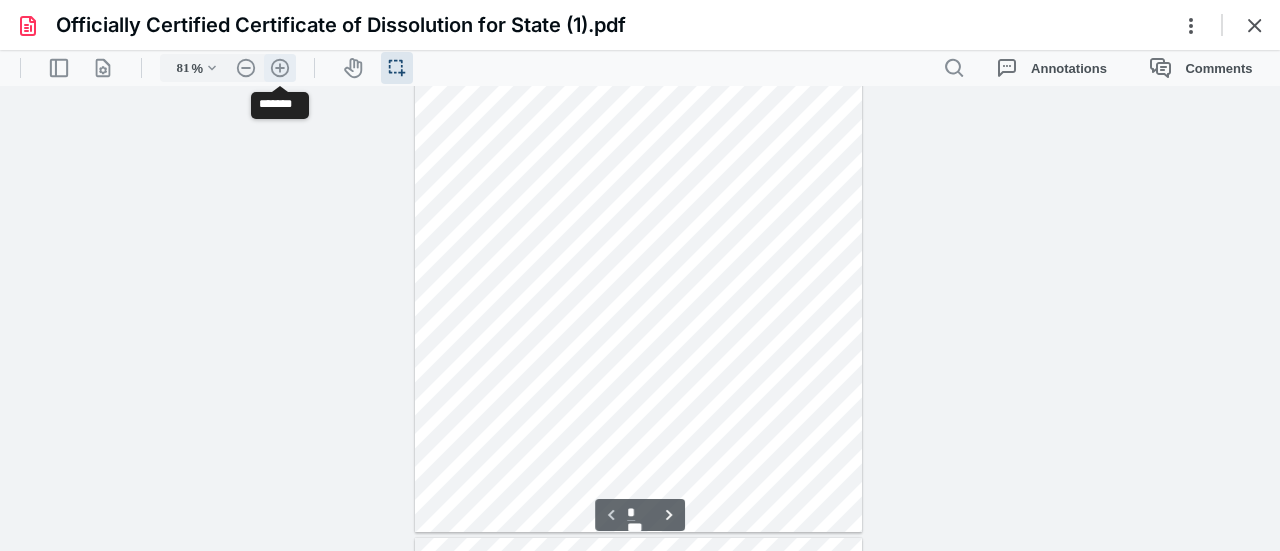 click on ".cls-1{fill:#abb0c4;} icon - header - zoom - in - line" at bounding box center (280, 68) 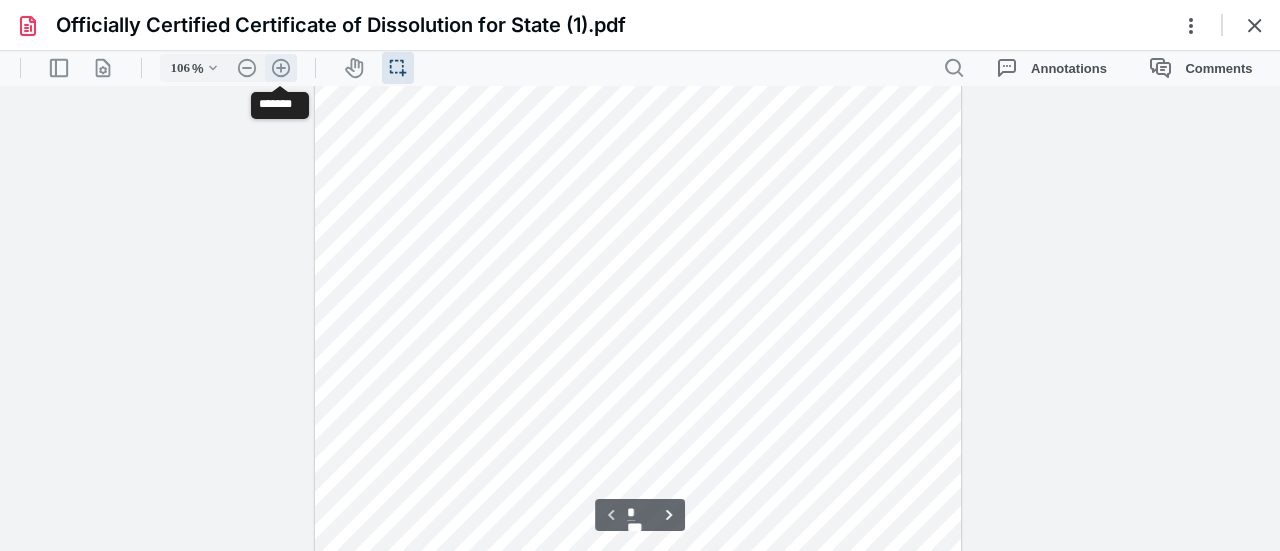 click on ".cls-1{fill:#abb0c4;} icon - header - zoom - in - line" at bounding box center [281, 68] 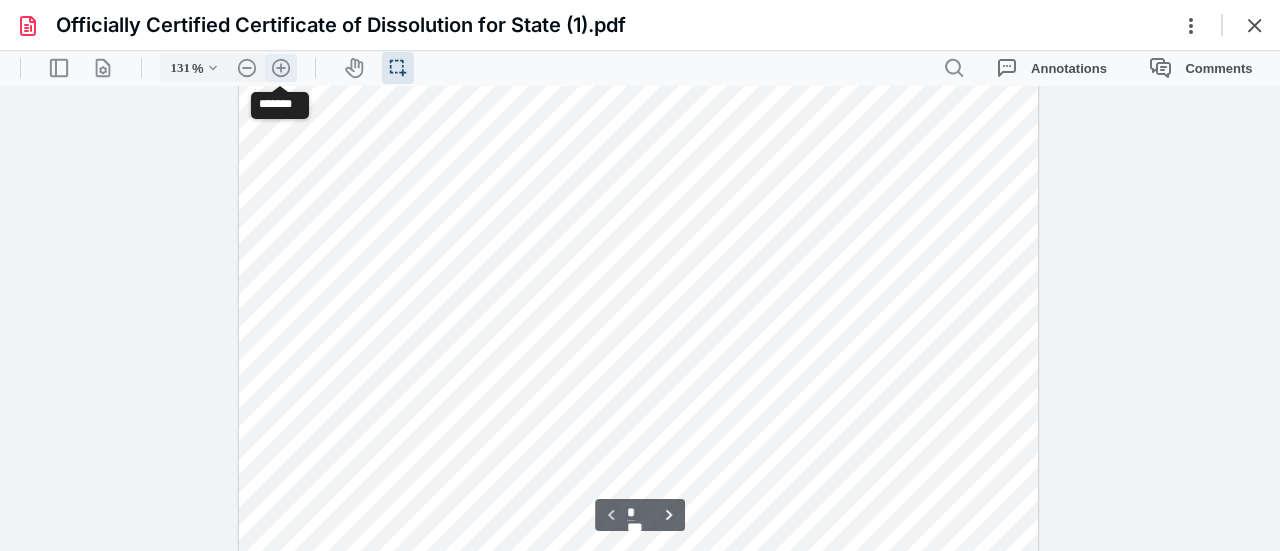 scroll, scrollTop: 353, scrollLeft: 0, axis: vertical 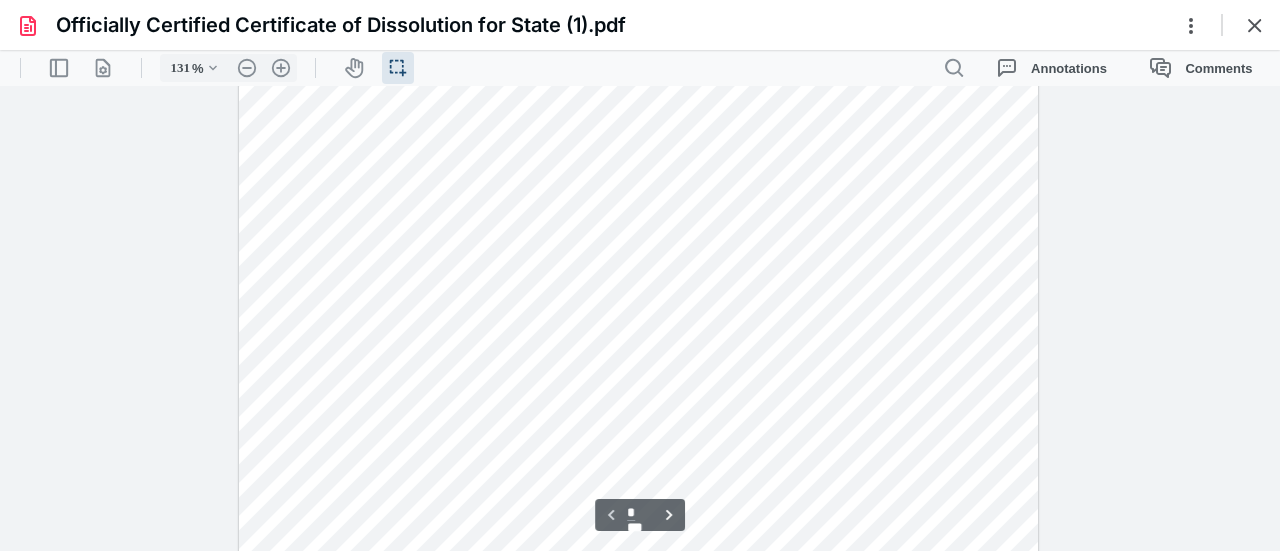 drag, startPoint x: 1279, startPoint y: 221, endPoint x: 1278, endPoint y: 113, distance: 108.00463 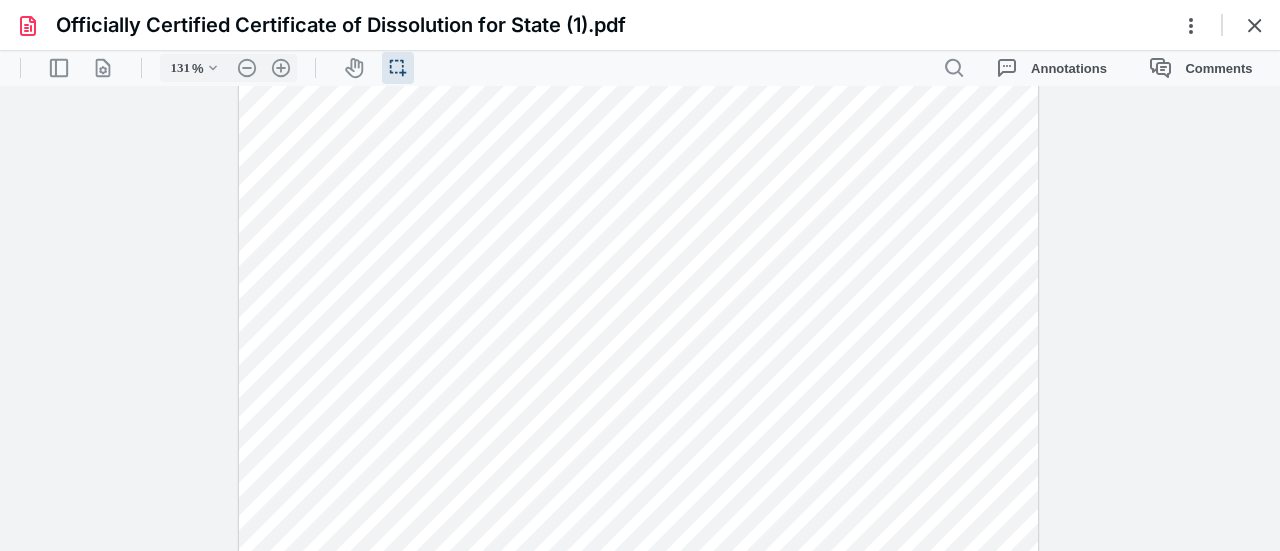 scroll, scrollTop: 0, scrollLeft: 0, axis: both 